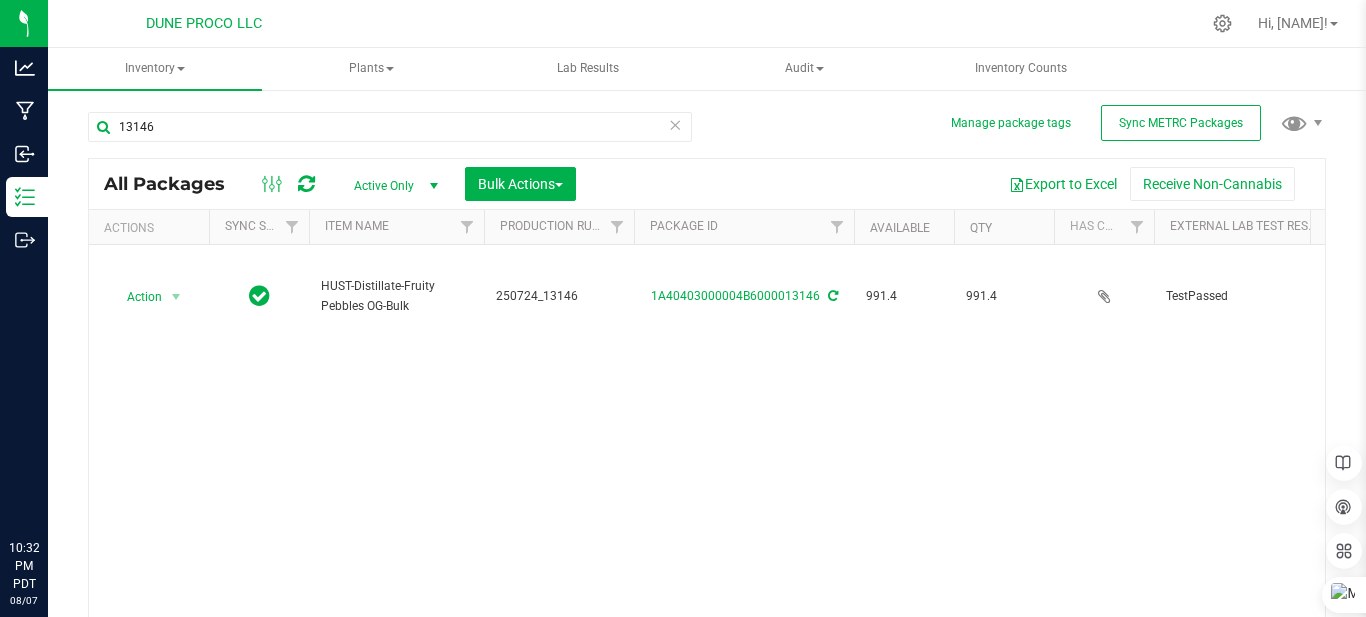 scroll, scrollTop: 0, scrollLeft: 0, axis: both 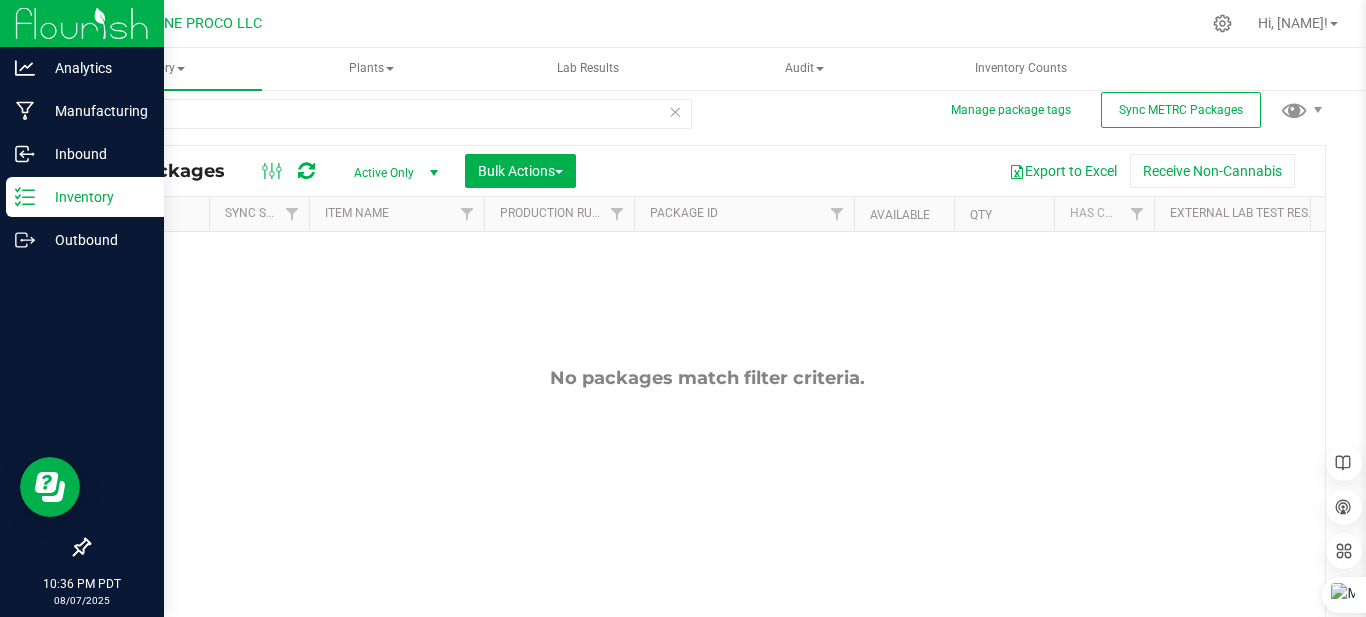 type on "x13146" 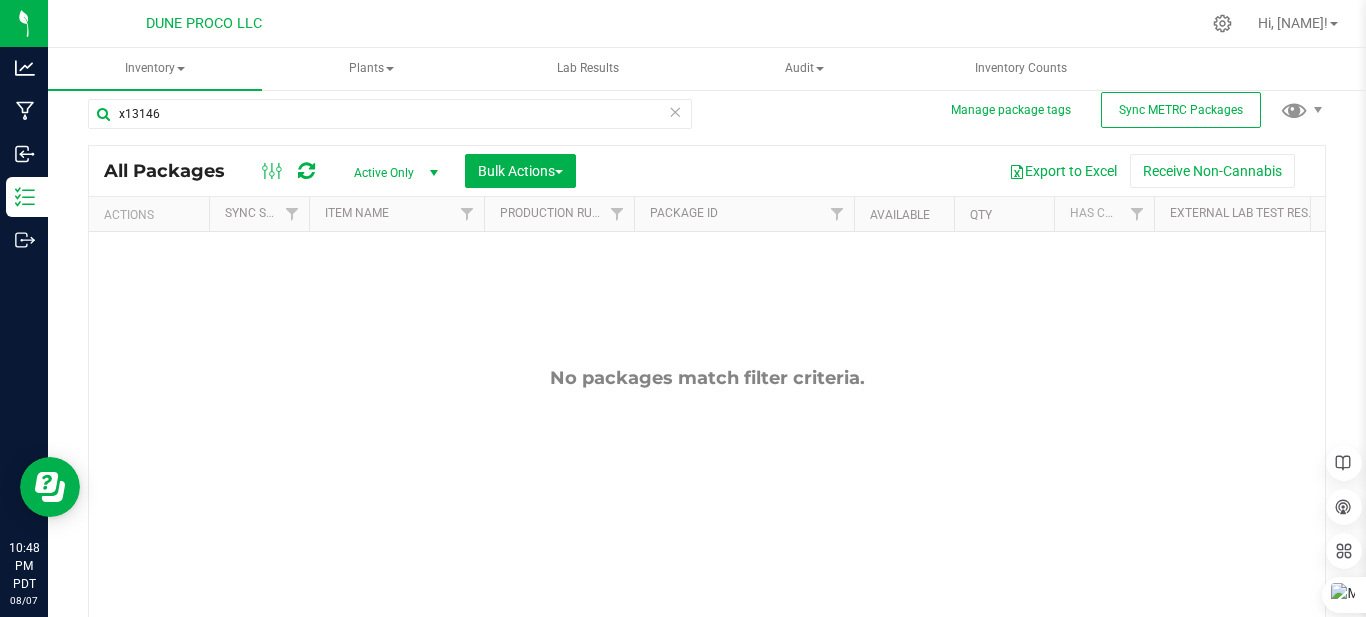 click at bounding box center (675, 111) 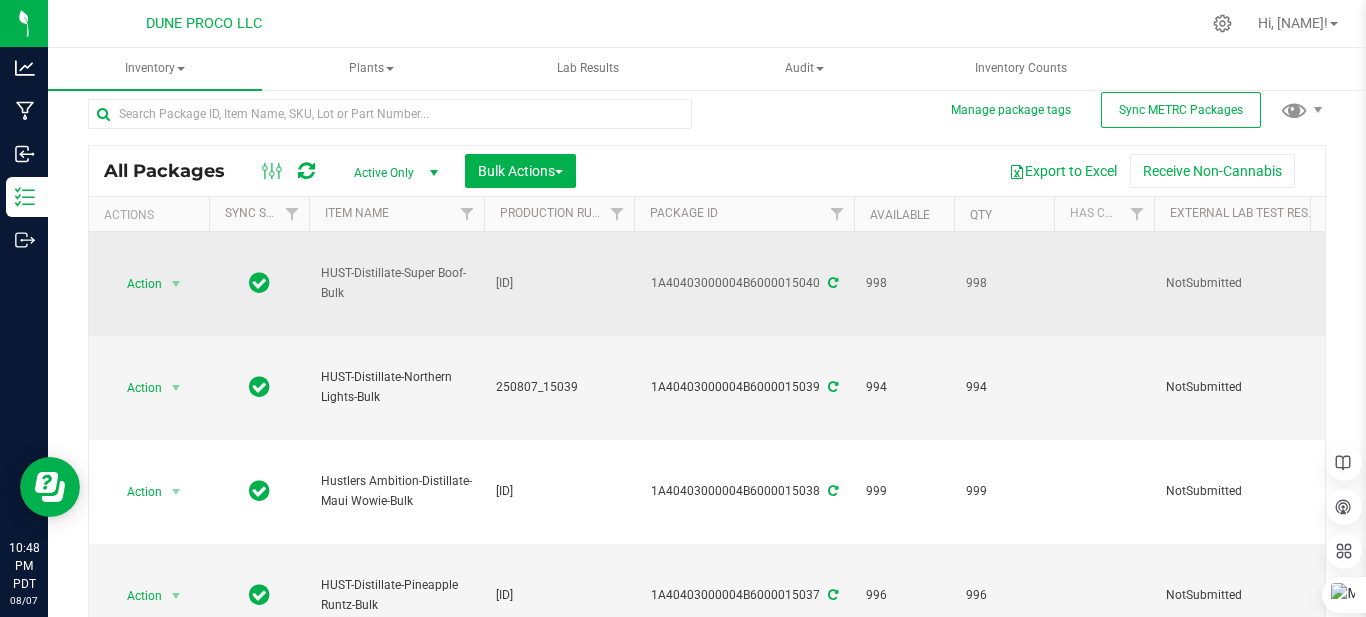 drag, startPoint x: 319, startPoint y: 269, endPoint x: 402, endPoint y: 269, distance: 83 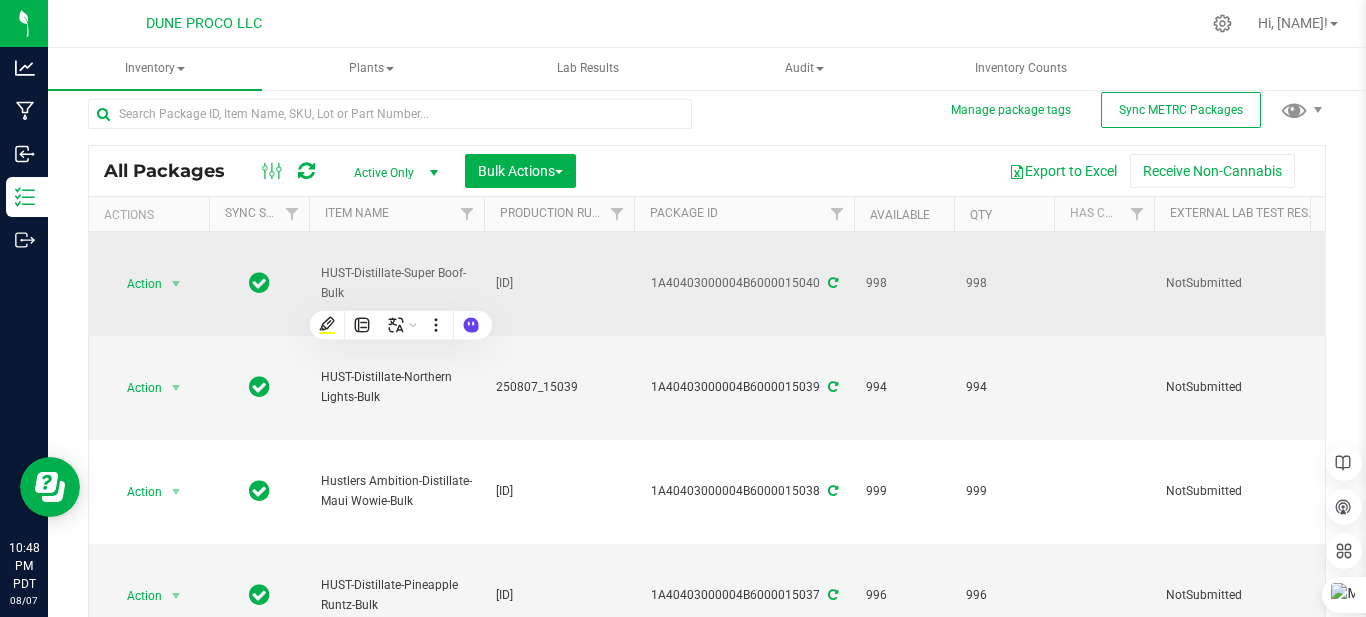 drag, startPoint x: 402, startPoint y: 269, endPoint x: 387, endPoint y: 277, distance: 17 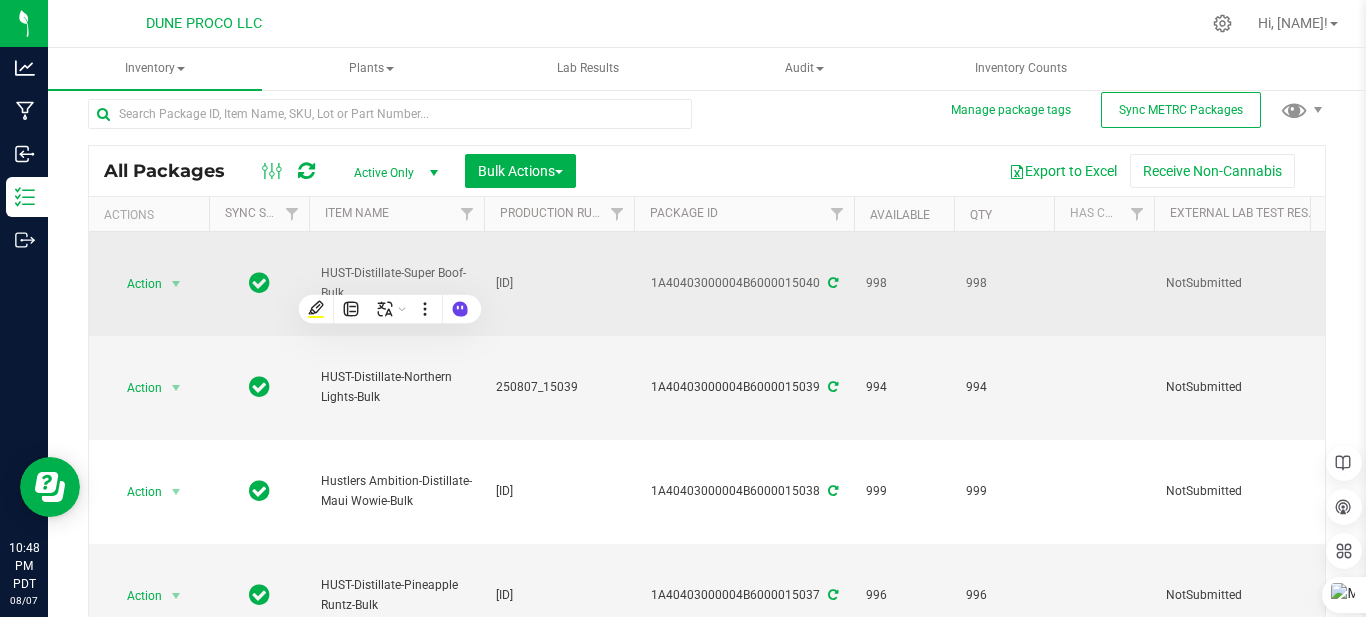 copy on "HUST-Distillate-Super Boof-Bulk" 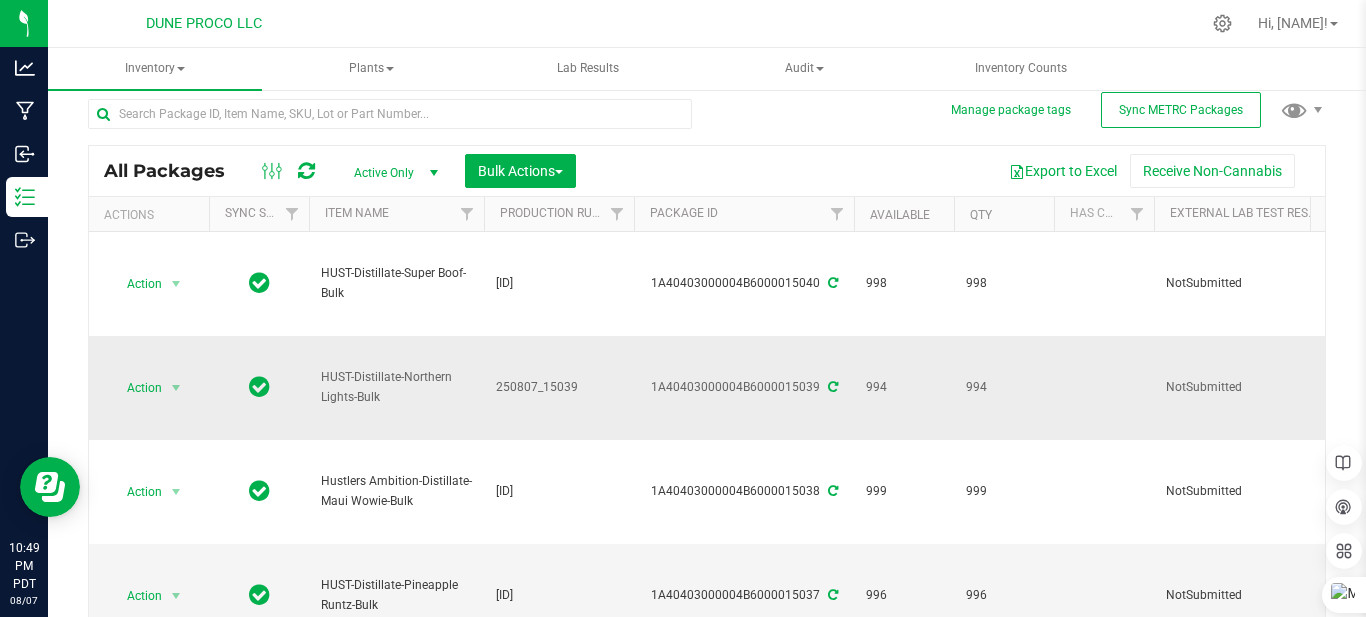 drag, startPoint x: 318, startPoint y: 377, endPoint x: 456, endPoint y: 401, distance: 140.07141 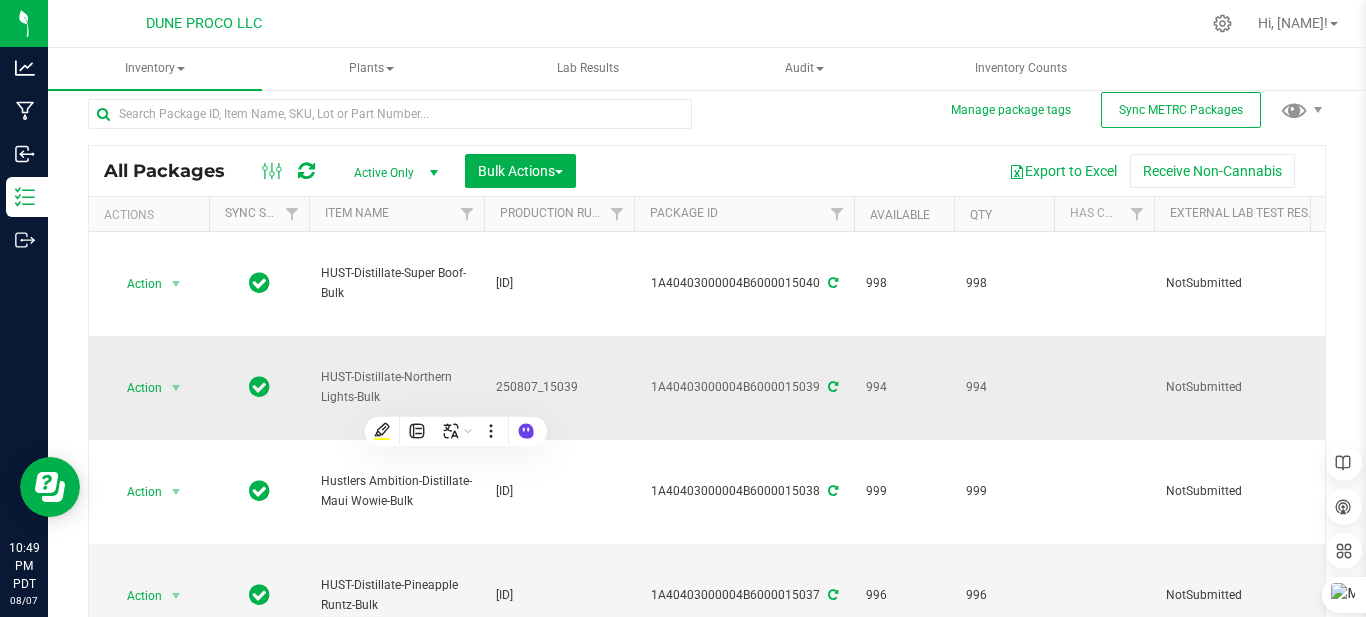 drag, startPoint x: 446, startPoint y: 389, endPoint x: 408, endPoint y: 369, distance: 42.941822 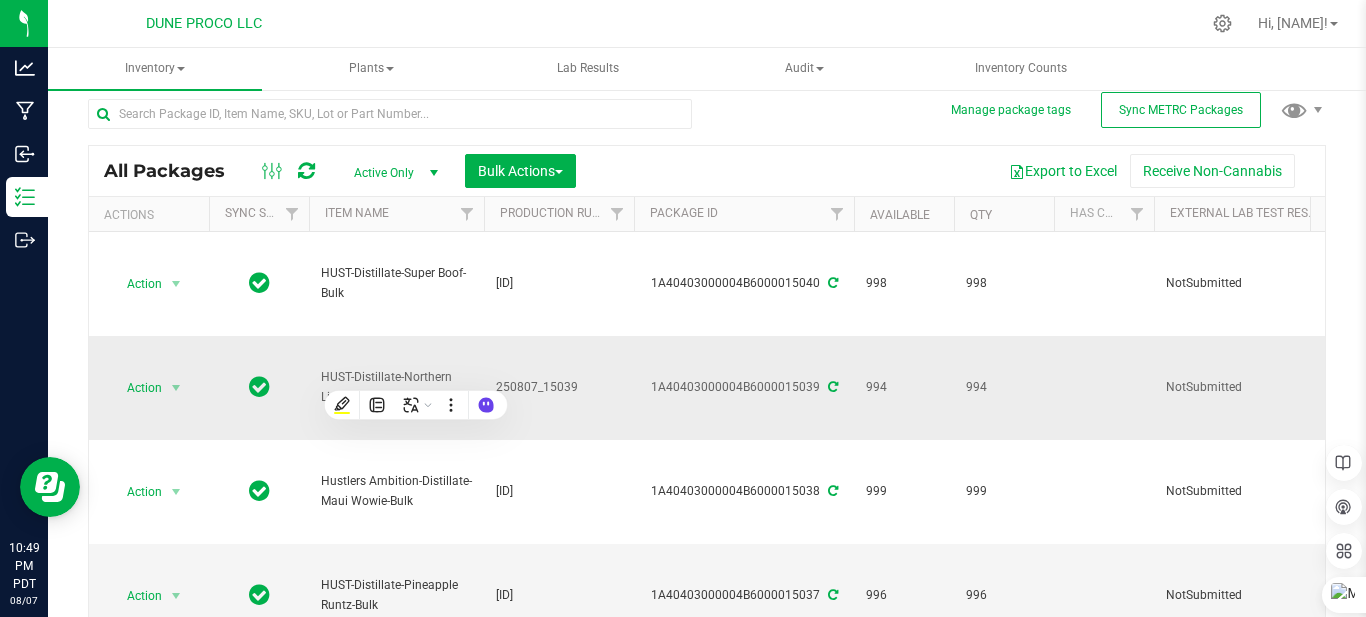 copy on "HUST-Distillate-Northern Lights-Bulk" 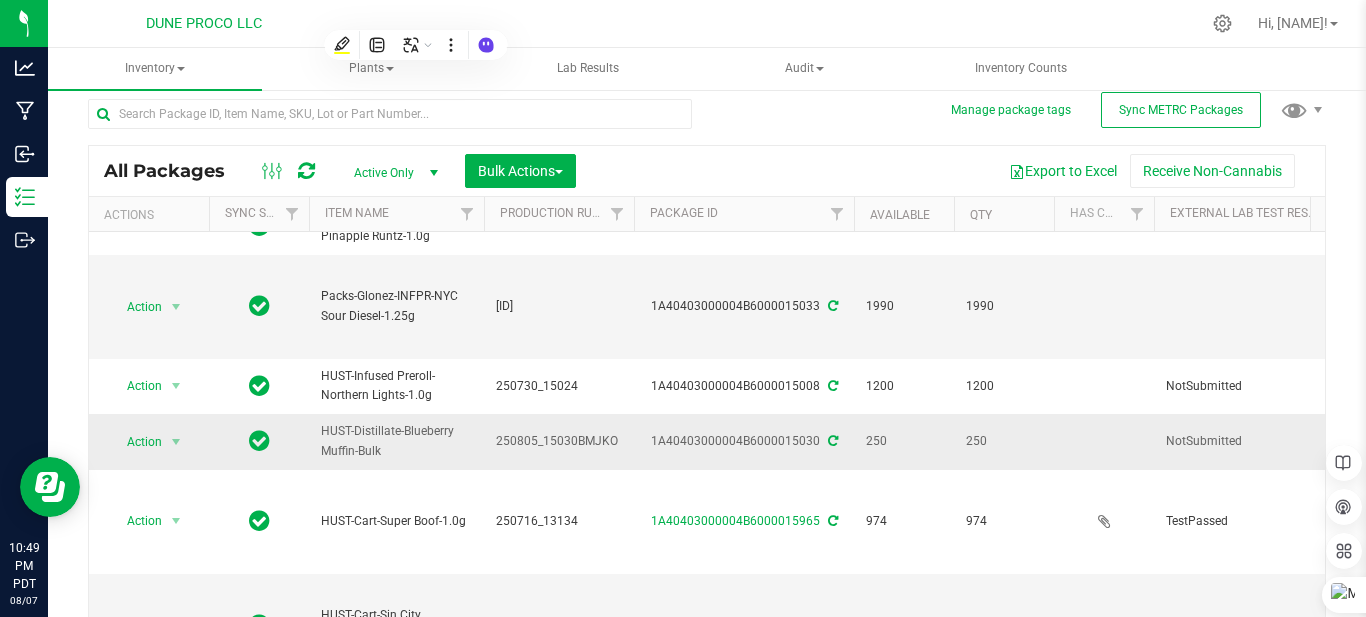 scroll, scrollTop: 1000, scrollLeft: 0, axis: vertical 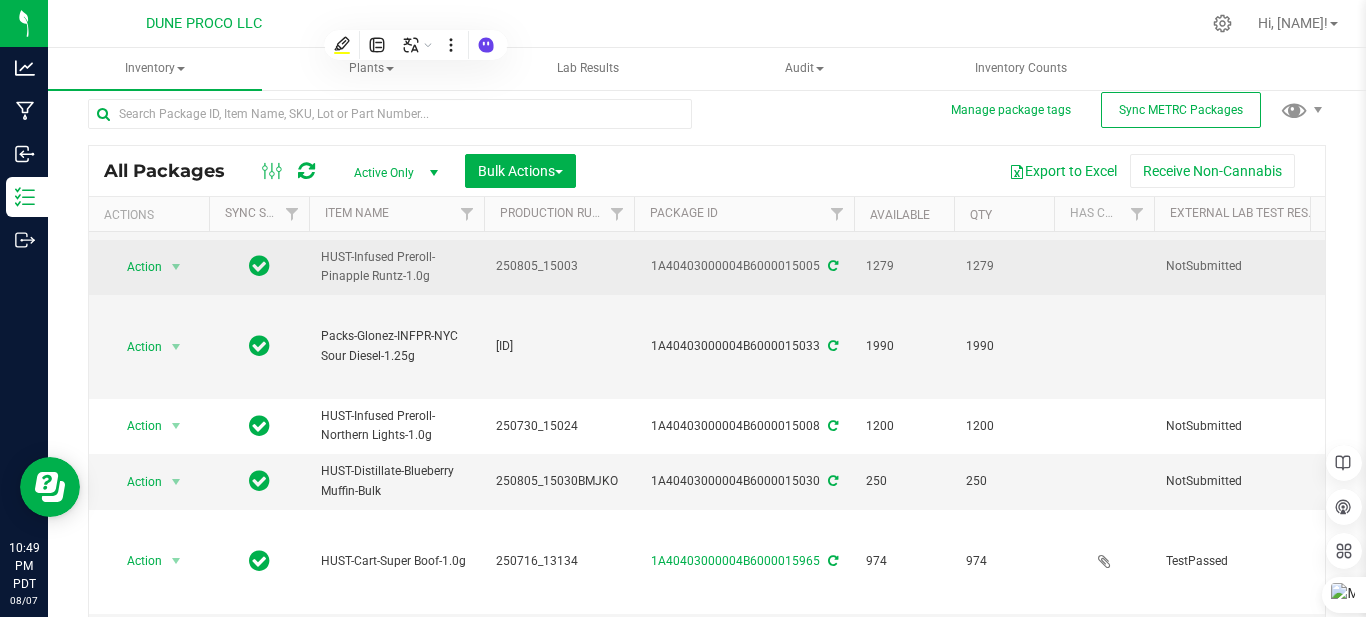 click on "250805_15003" at bounding box center (559, 266) 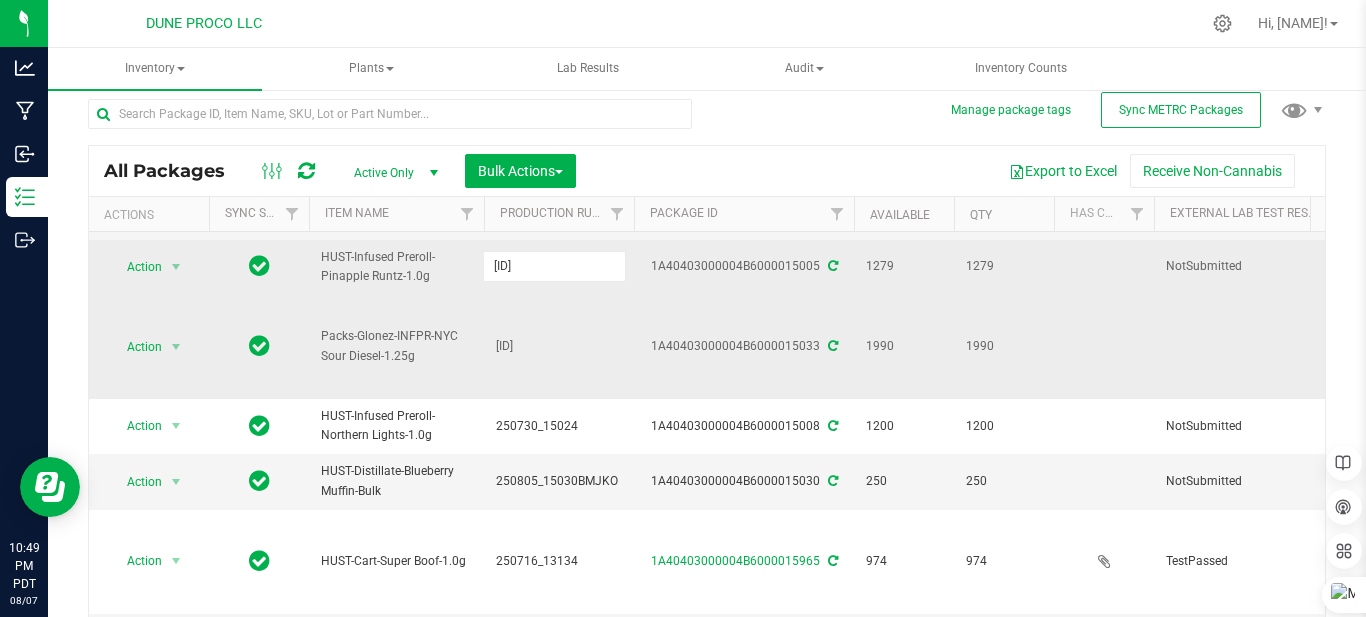 type on "[ID]" 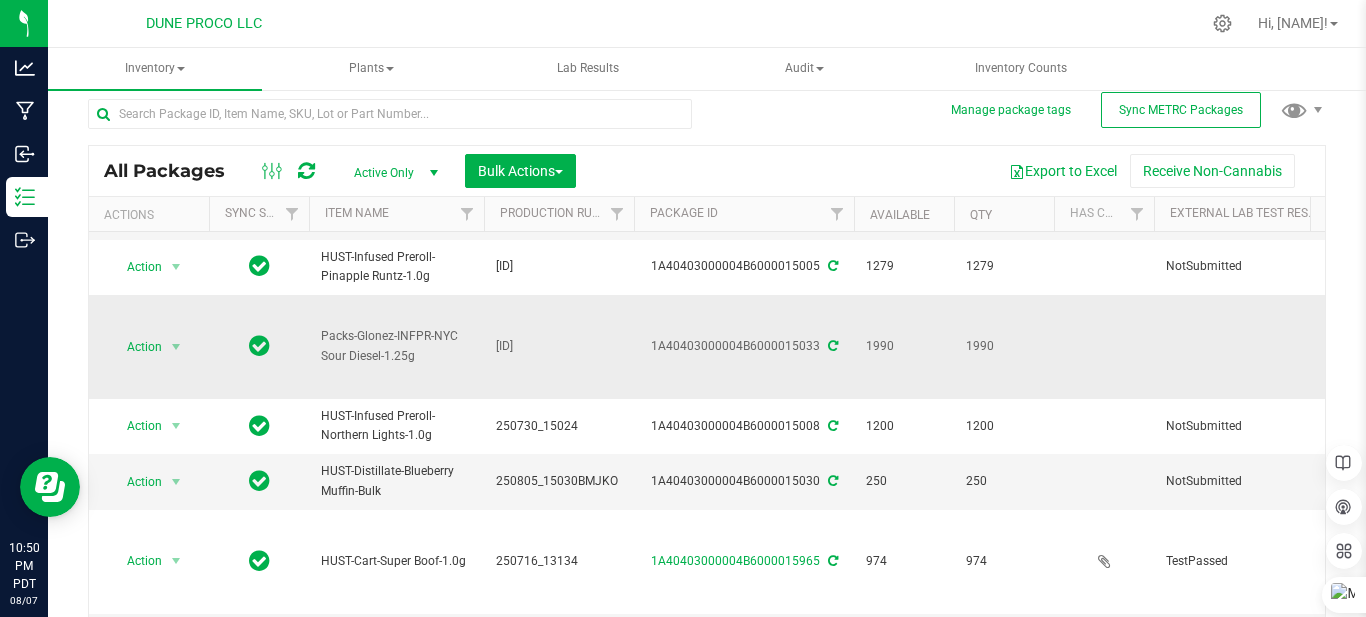 type on "2025-08-07" 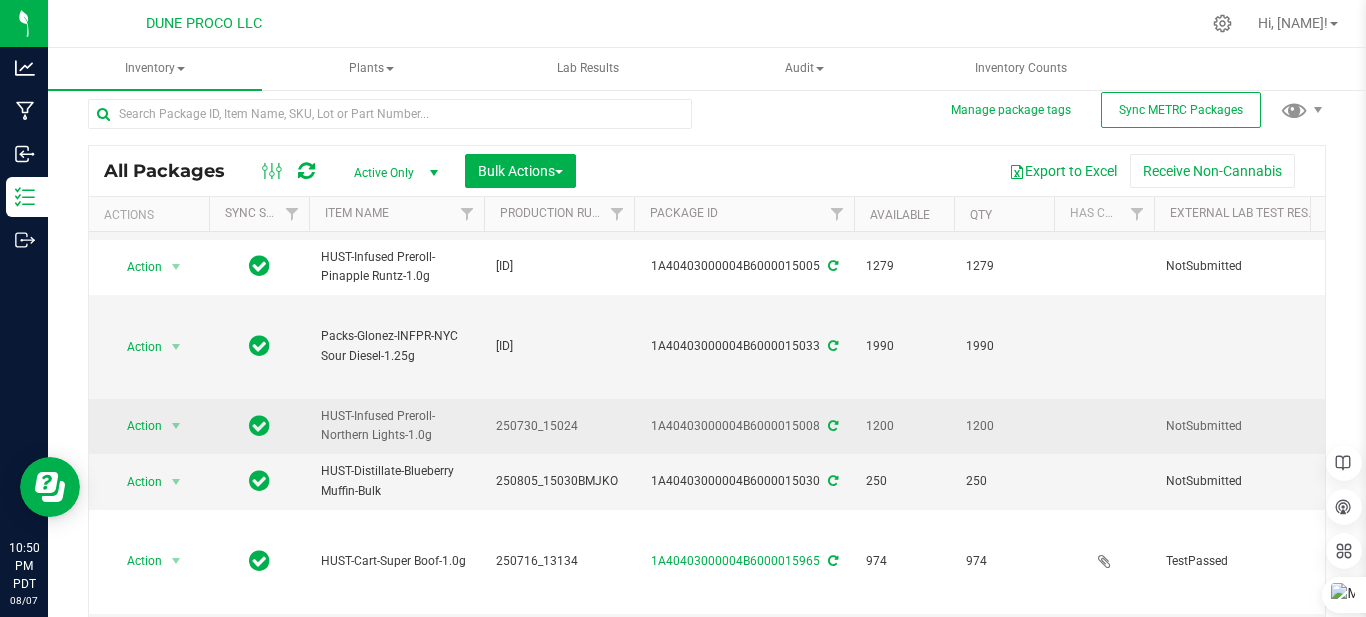click on "250730_15024" at bounding box center (559, 426) 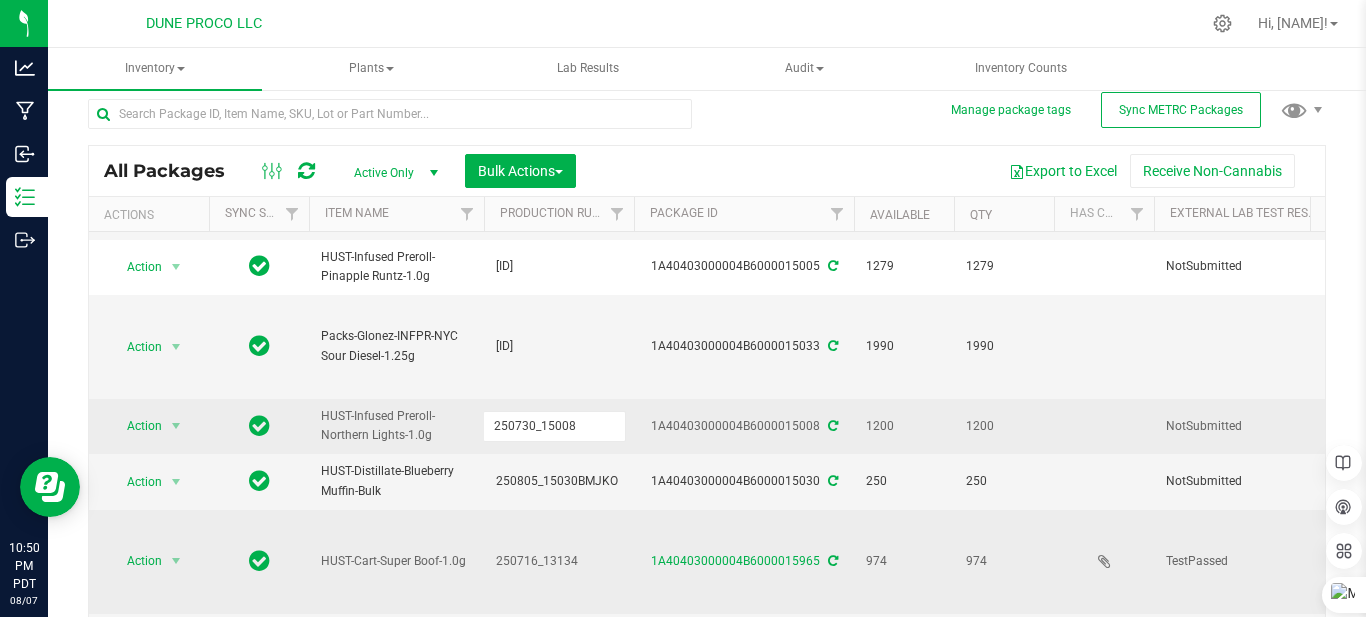 type on "250730_15008" 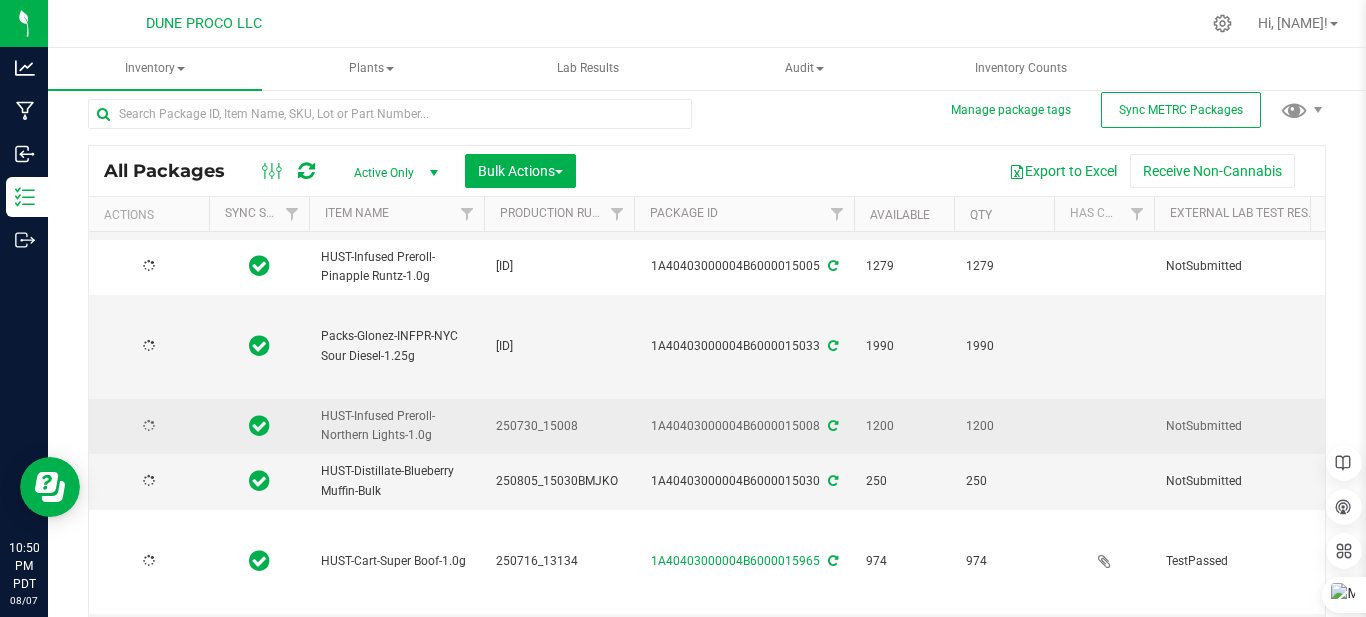 type on "2025-08-07" 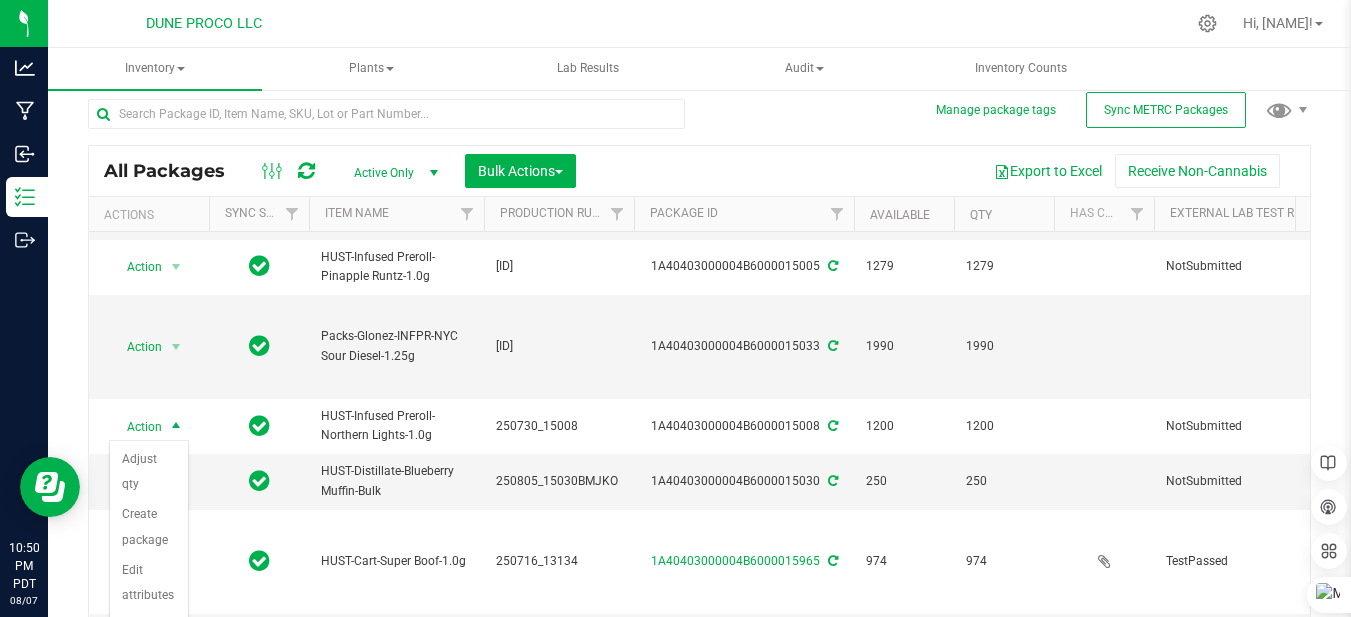 click at bounding box center (306, 171) 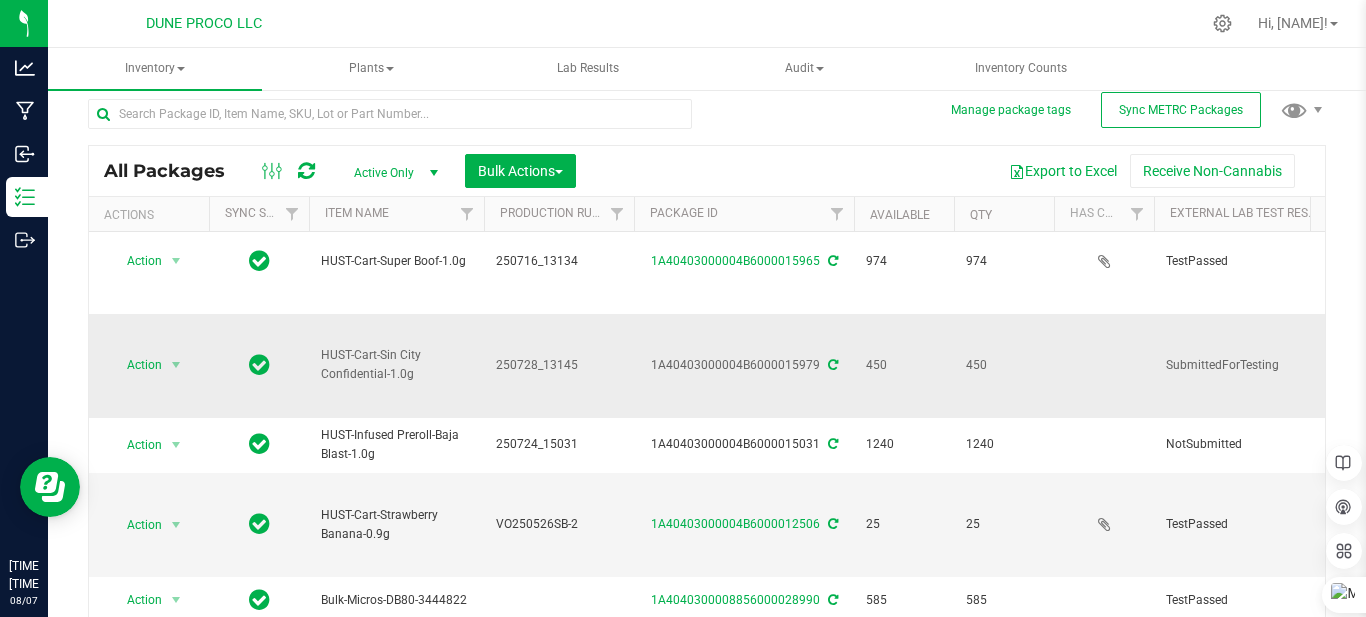 scroll, scrollTop: 1304, scrollLeft: 55, axis: both 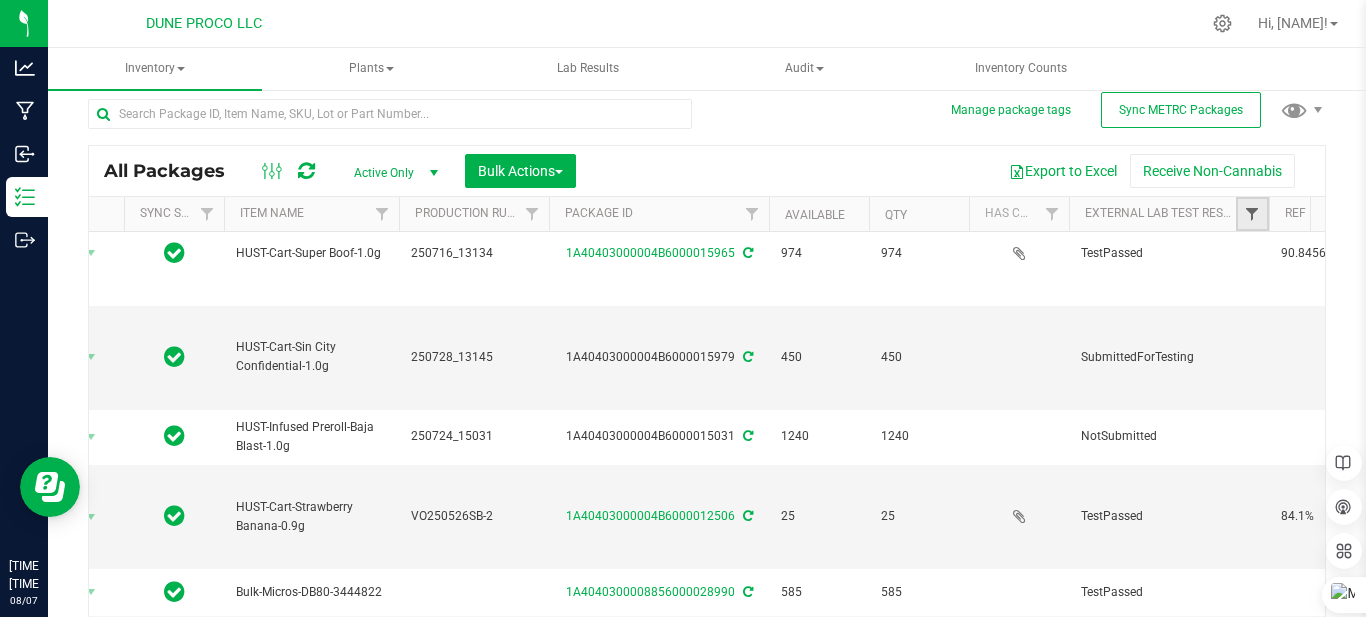 click at bounding box center (1252, 214) 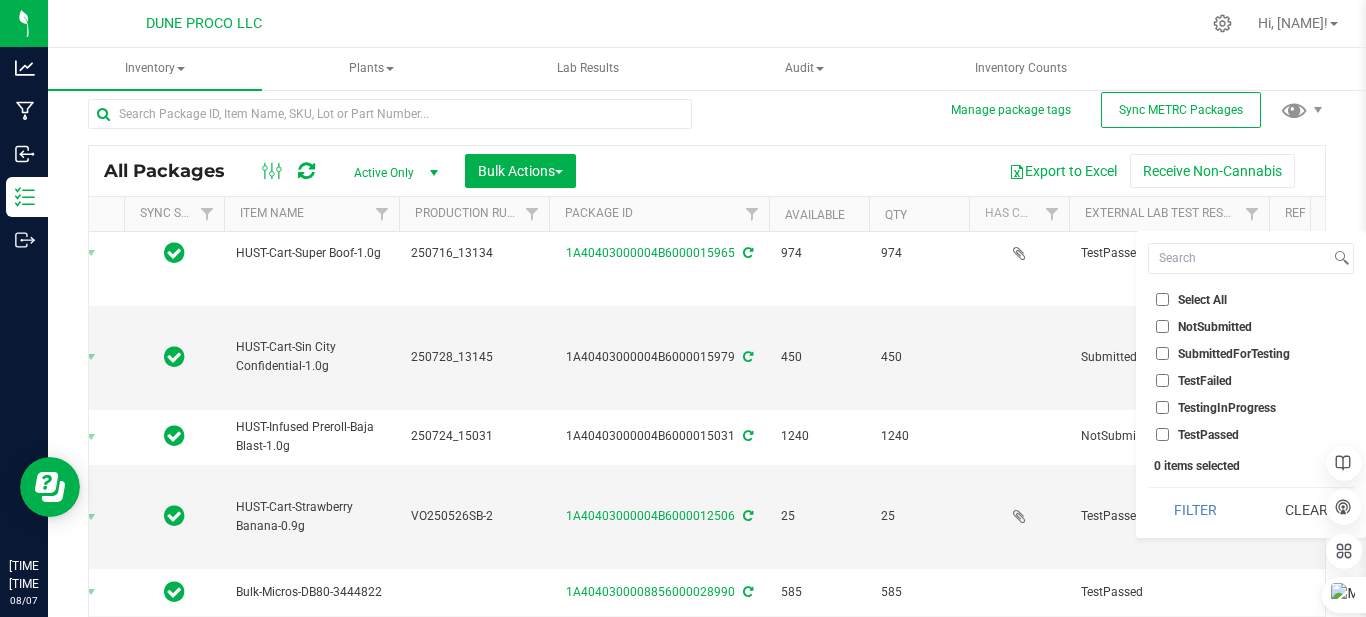 click on "NotSubmitted" at bounding box center (1162, 326) 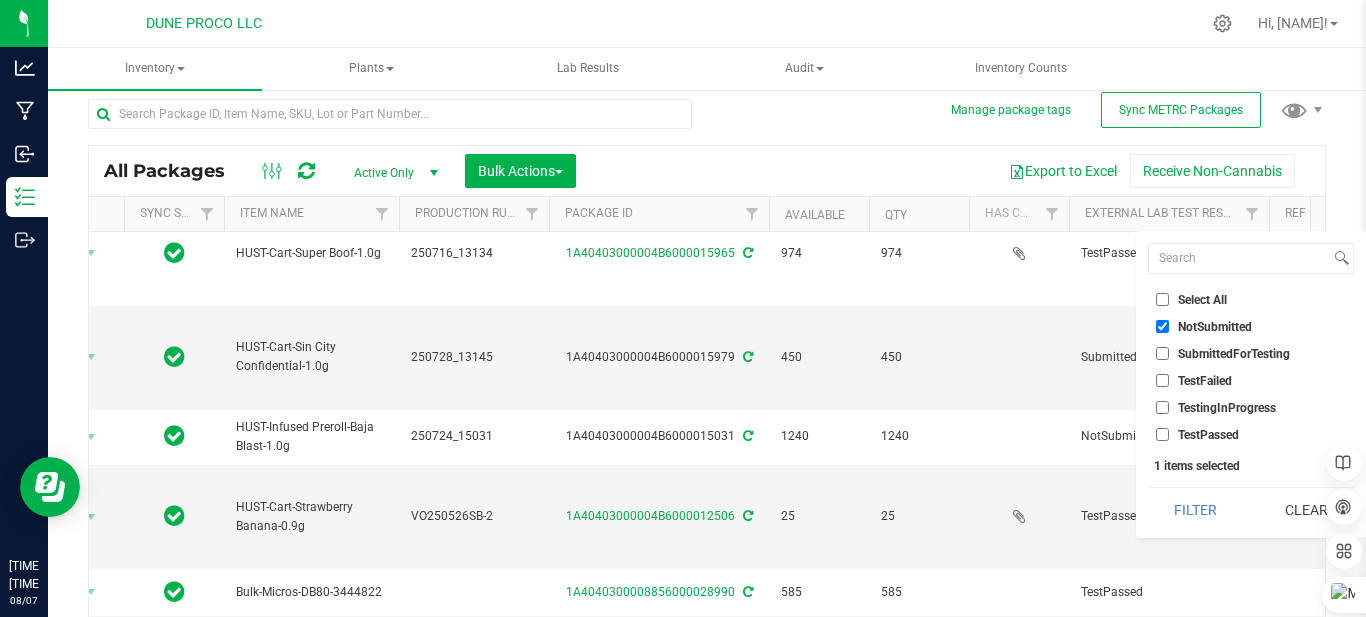 click on "SubmittedForTesting" at bounding box center (1162, 353) 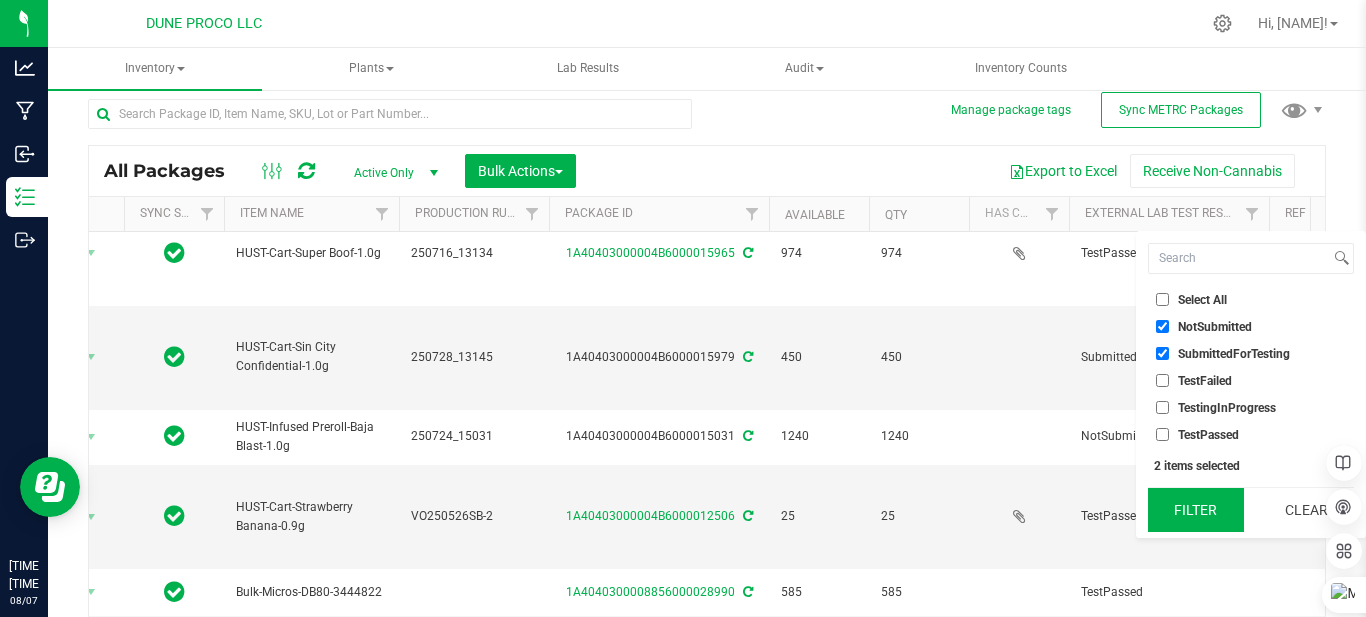 click on "Filter" at bounding box center (1196, 510) 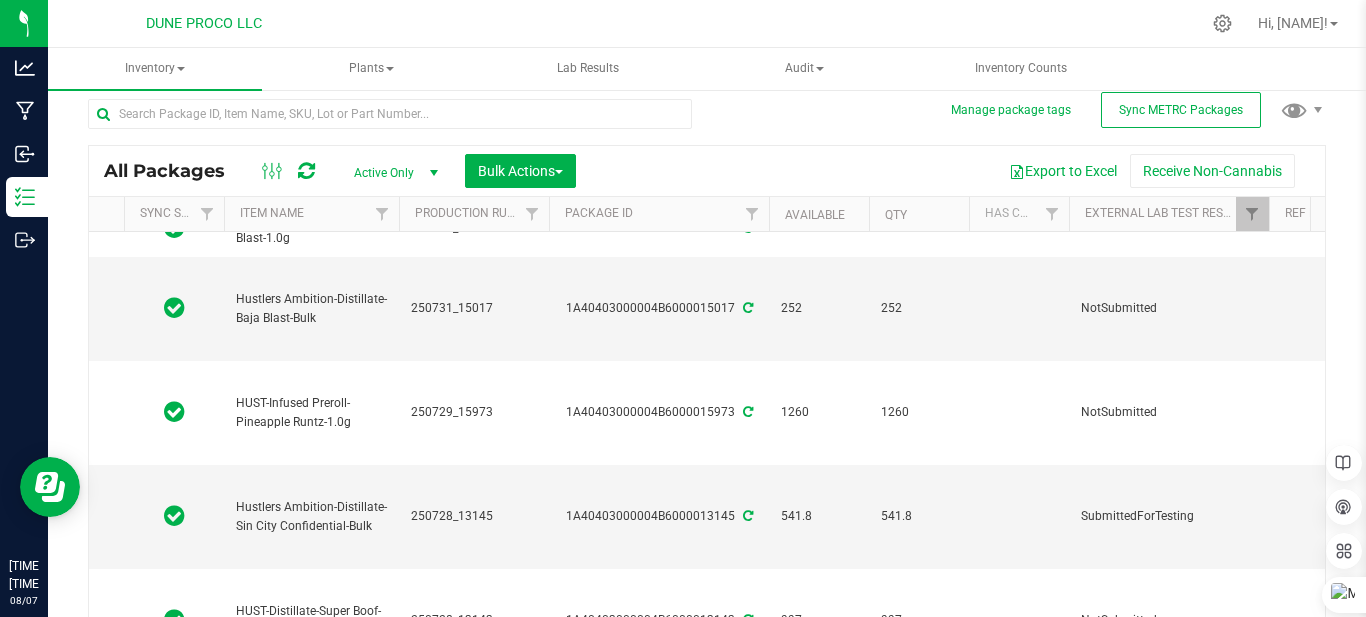 scroll, scrollTop: 0, scrollLeft: 0, axis: both 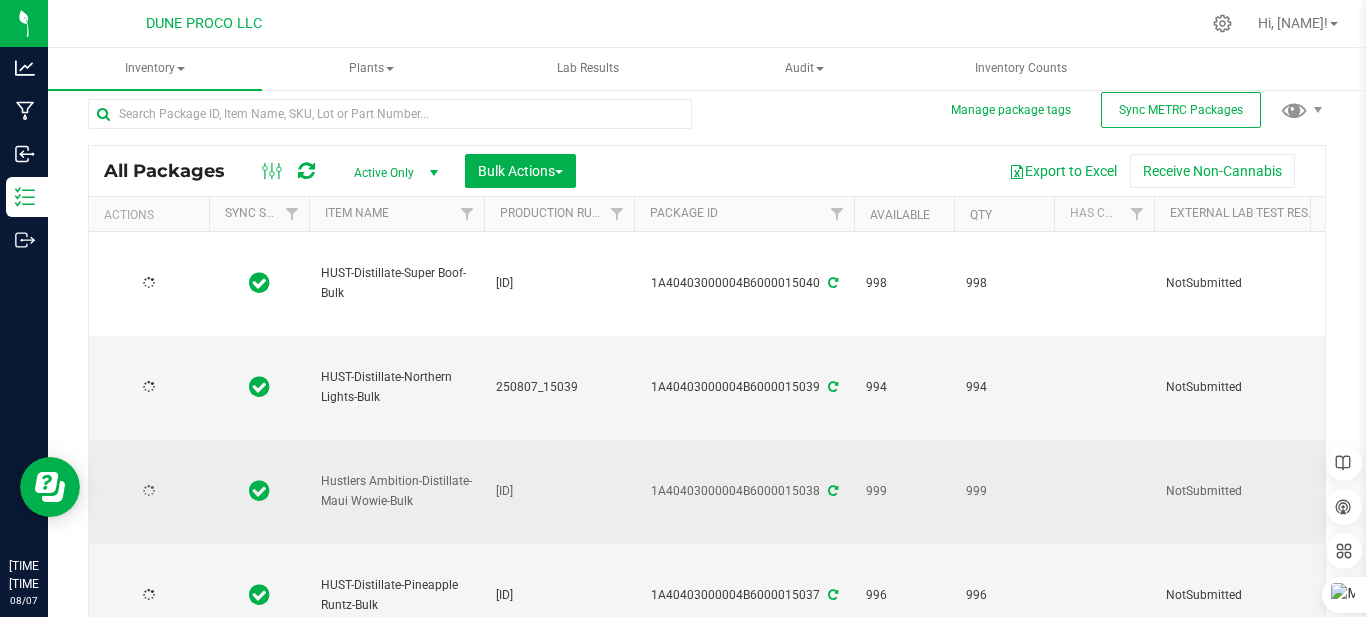 type on "2025-08-07" 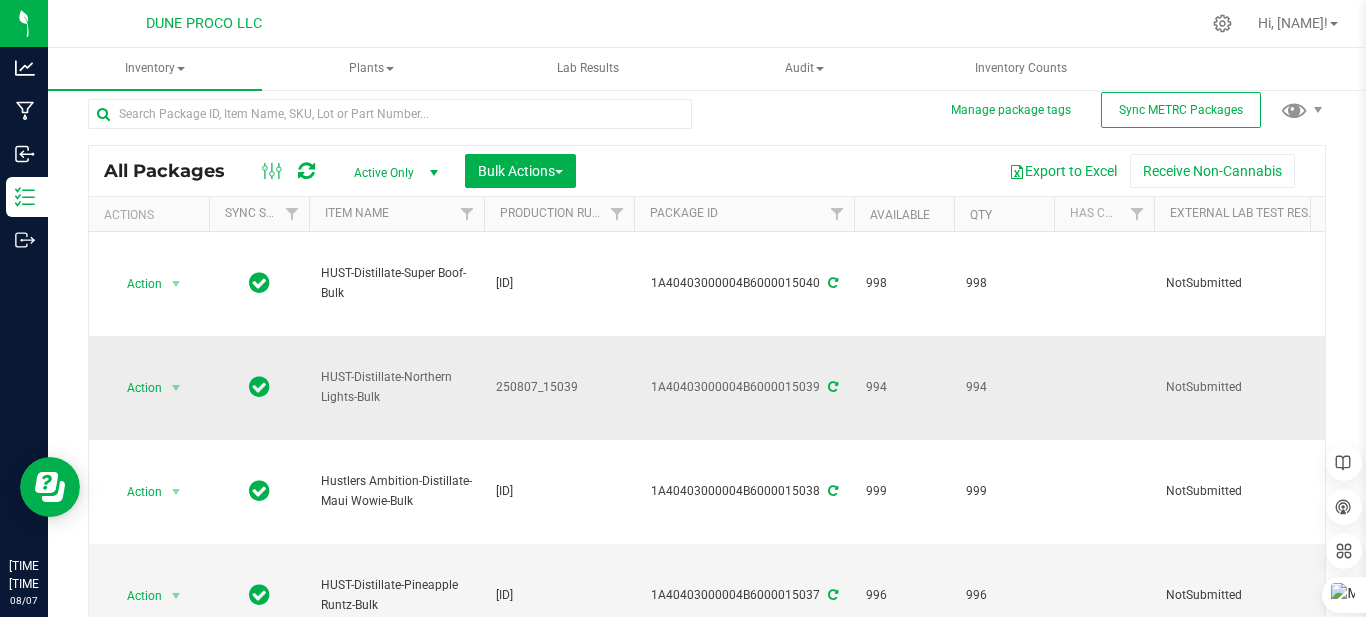 drag, startPoint x: 324, startPoint y: 378, endPoint x: 473, endPoint y: 411, distance: 152.61061 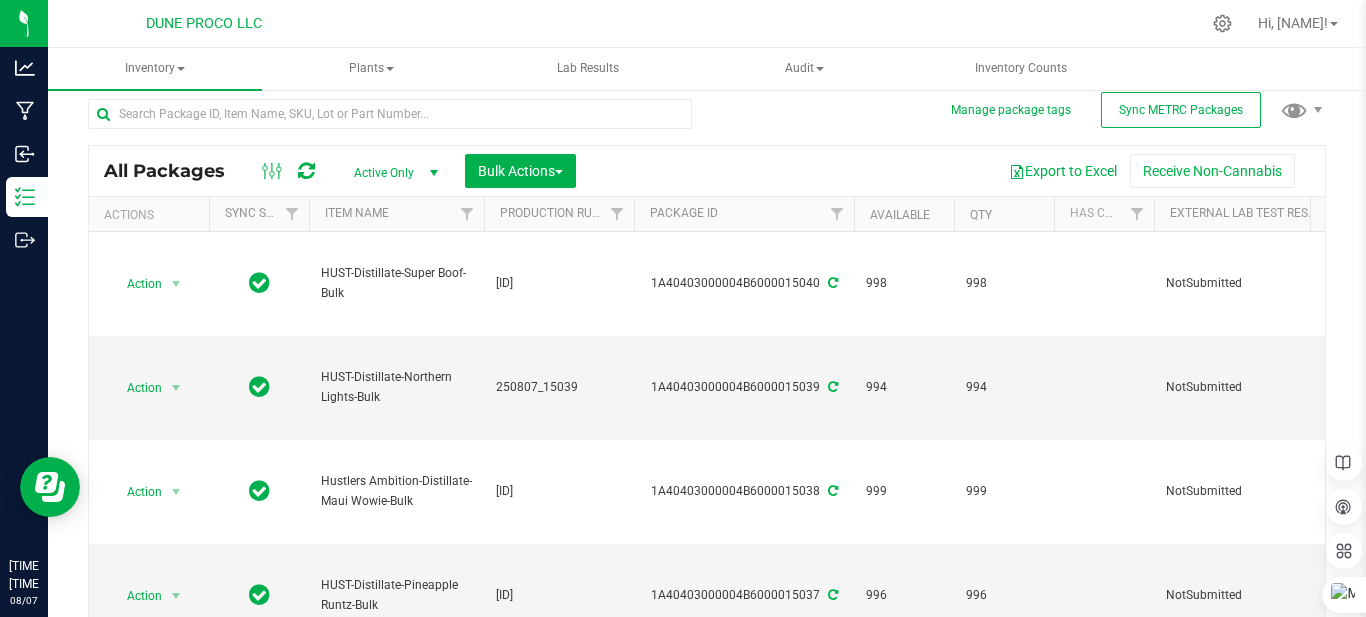 click at bounding box center [779, 23] 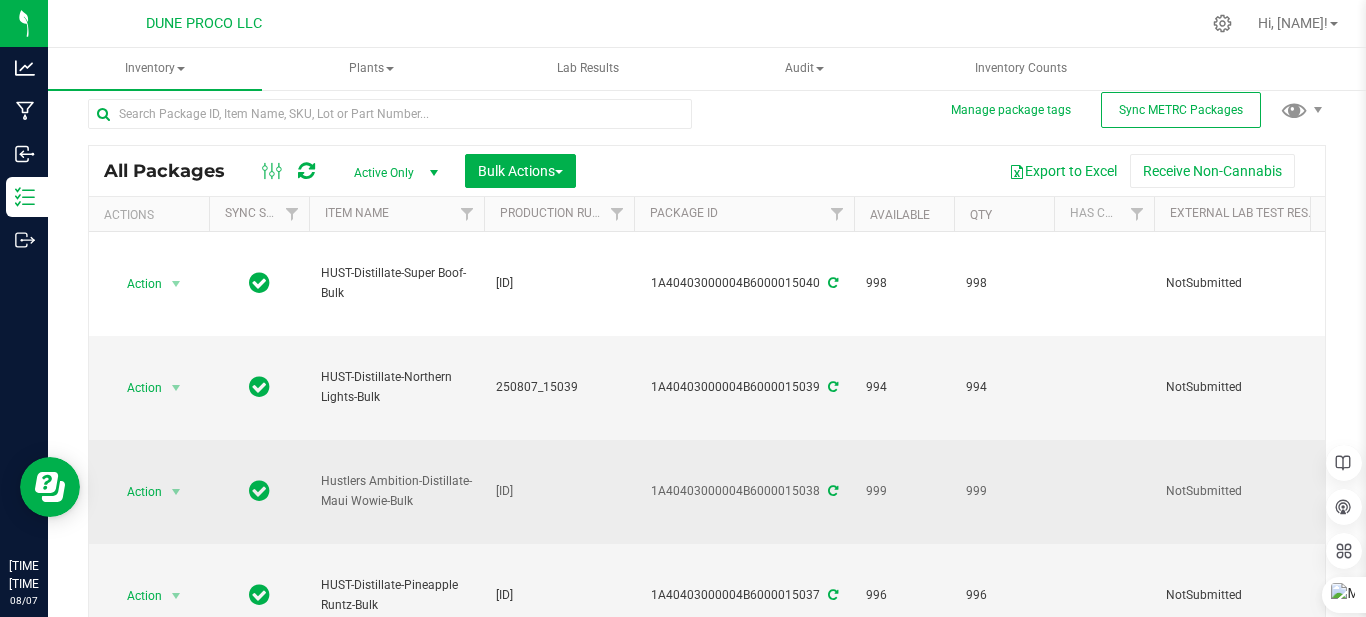 drag, startPoint x: 321, startPoint y: 474, endPoint x: 420, endPoint y: 499, distance: 102.10779 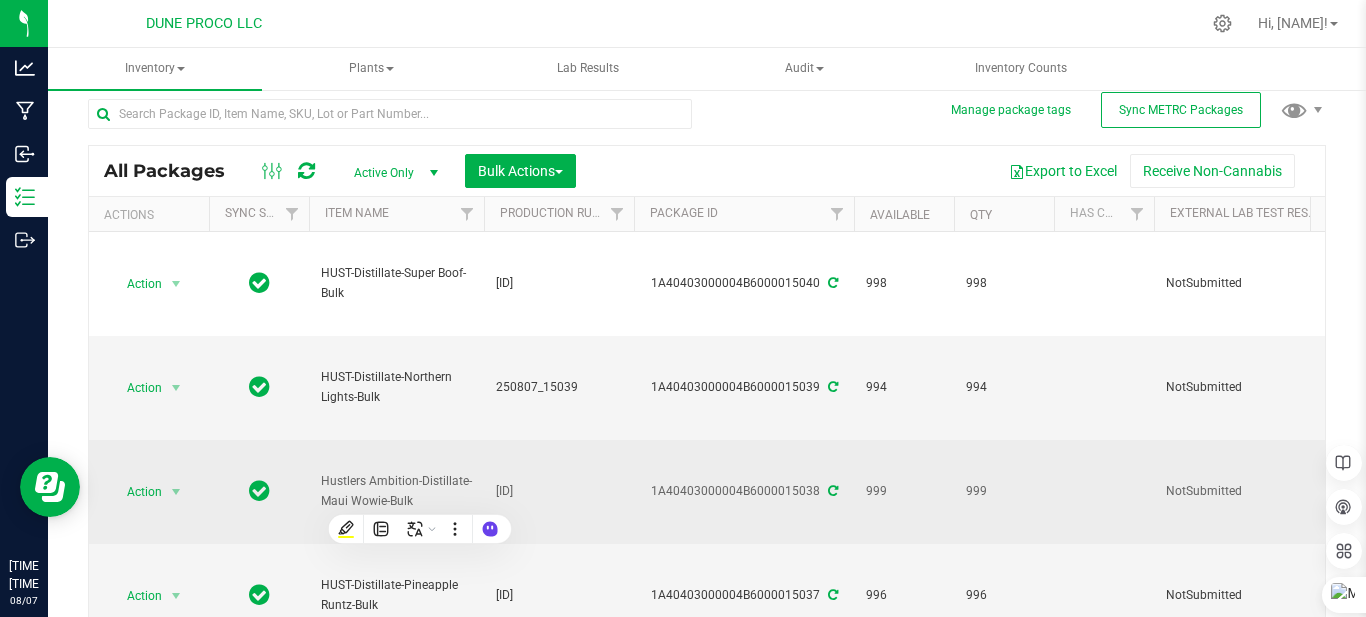 drag, startPoint x: 422, startPoint y: 500, endPoint x: 387, endPoint y: 480, distance: 40.311287 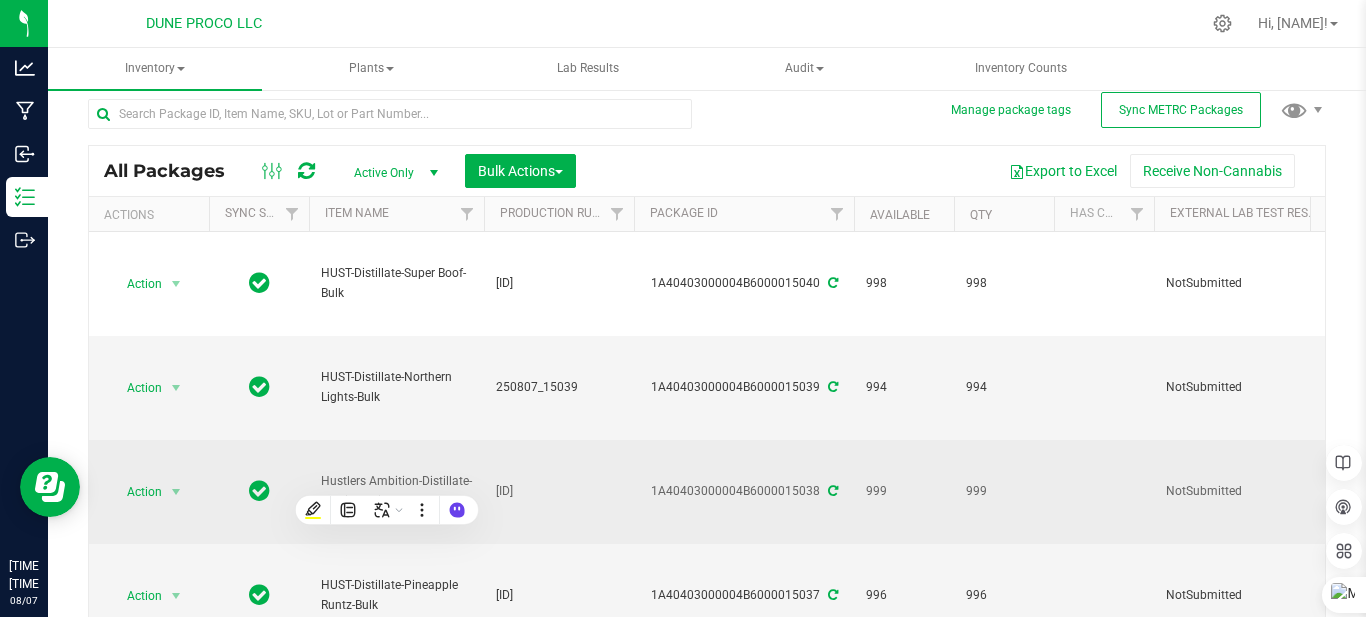 copy on "Hustlers Ambition-Distillate-Maui Wowie-Bulk" 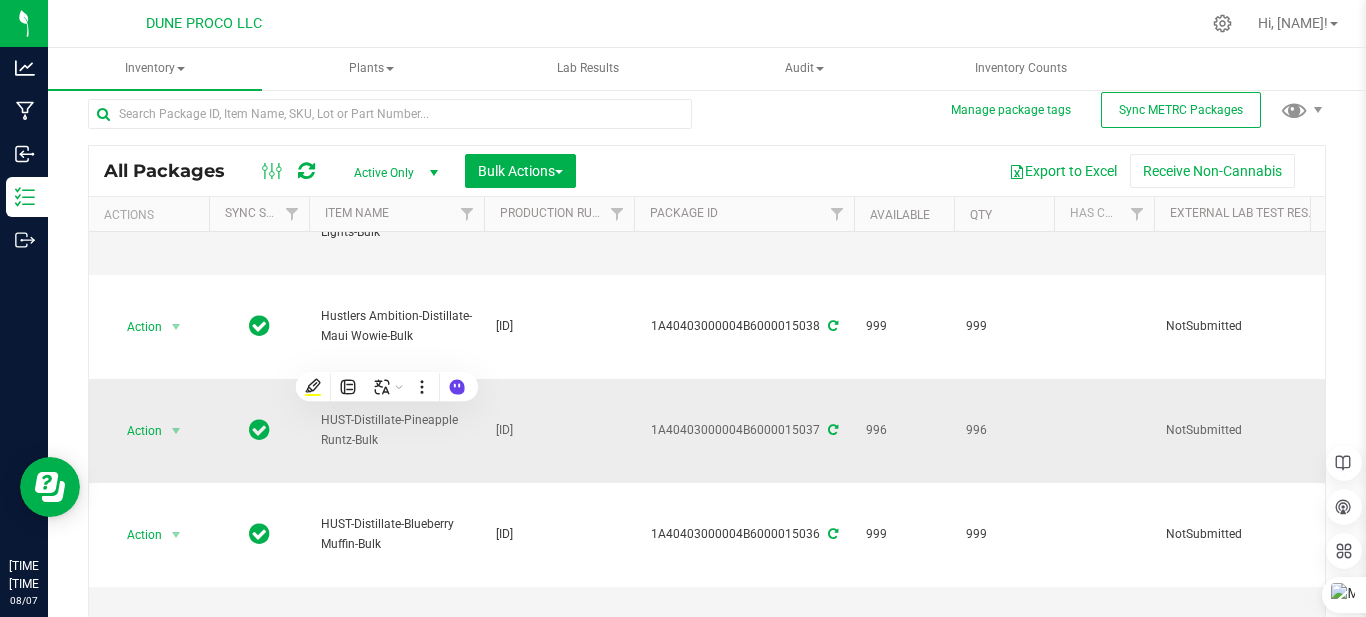 scroll, scrollTop: 200, scrollLeft: 0, axis: vertical 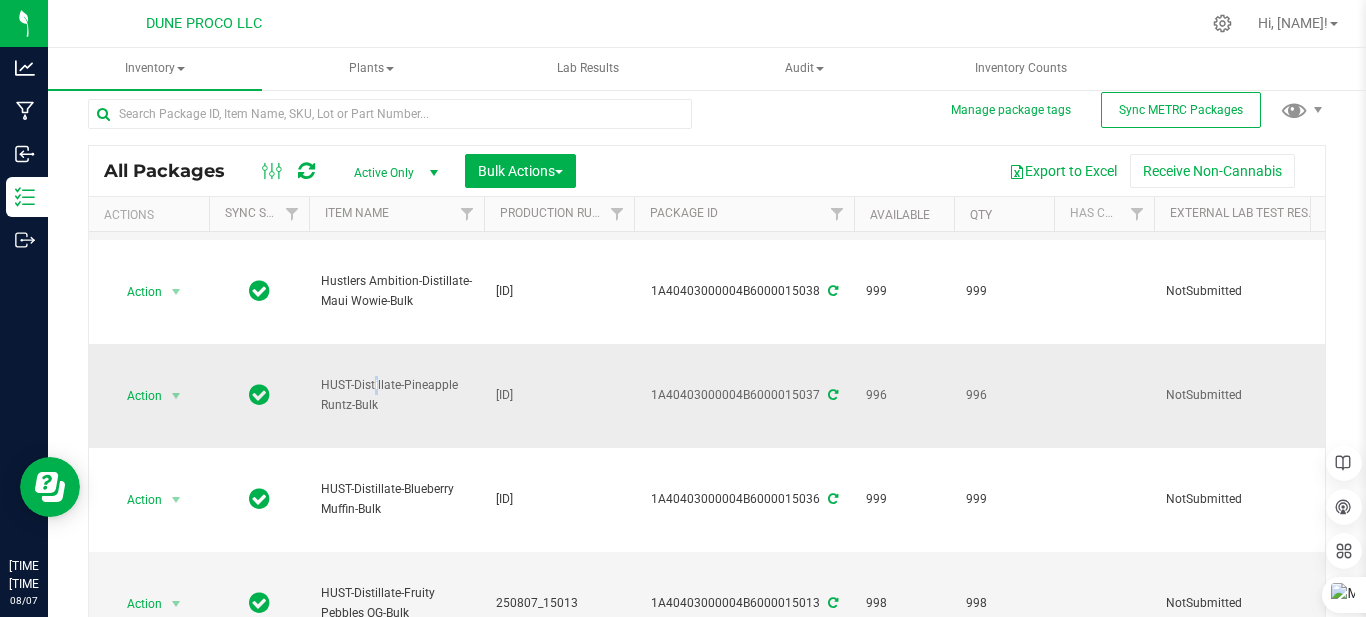 drag, startPoint x: 326, startPoint y: 383, endPoint x: 370, endPoint y: 405, distance: 49.193497 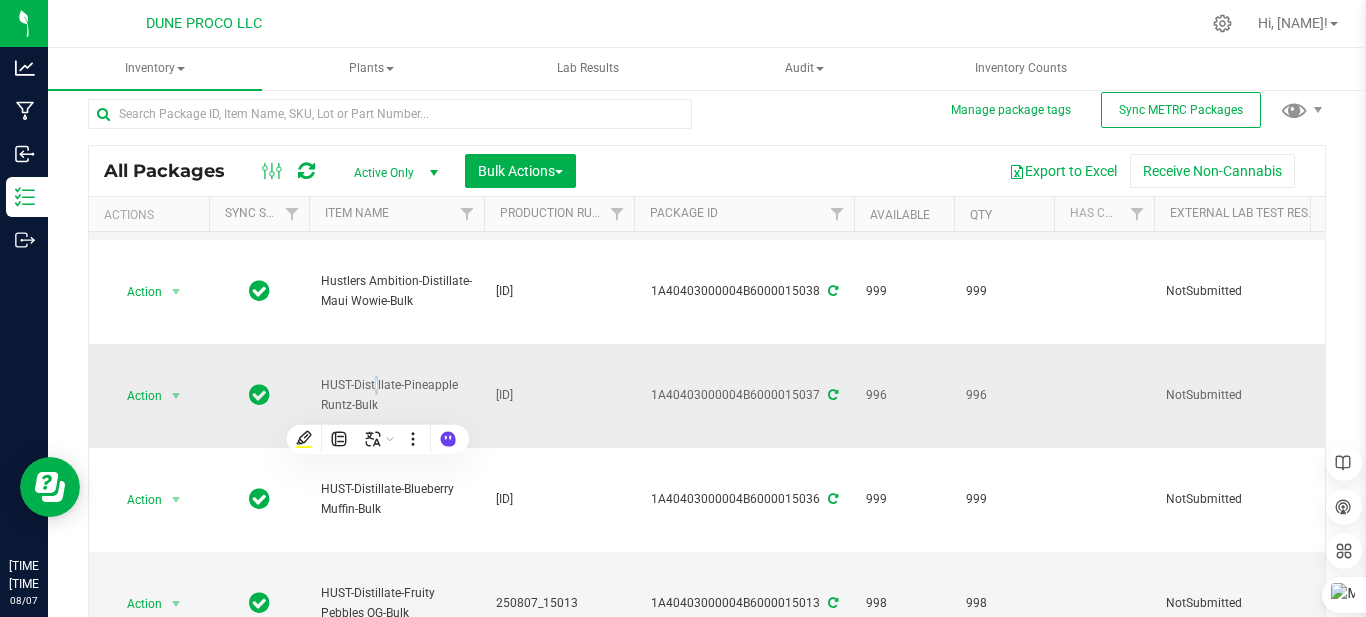 drag, startPoint x: 370, startPoint y: 405, endPoint x: 357, endPoint y: 390, distance: 19.849434 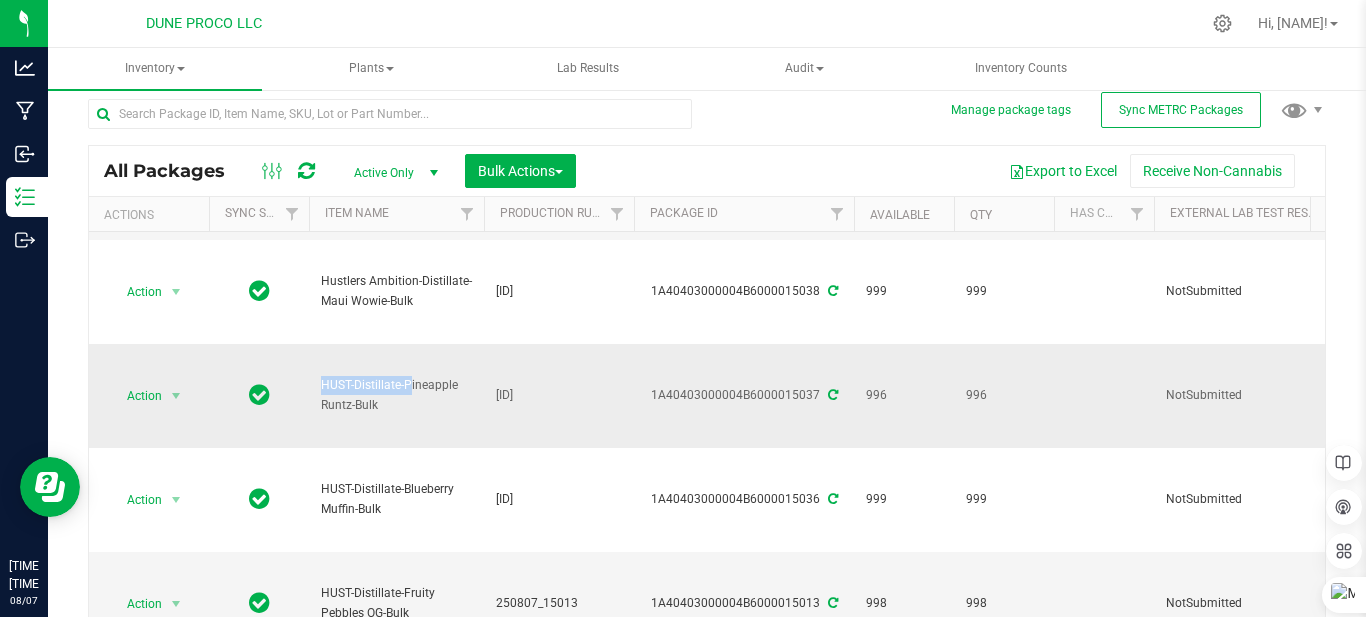 click at bounding box center (259, 396) 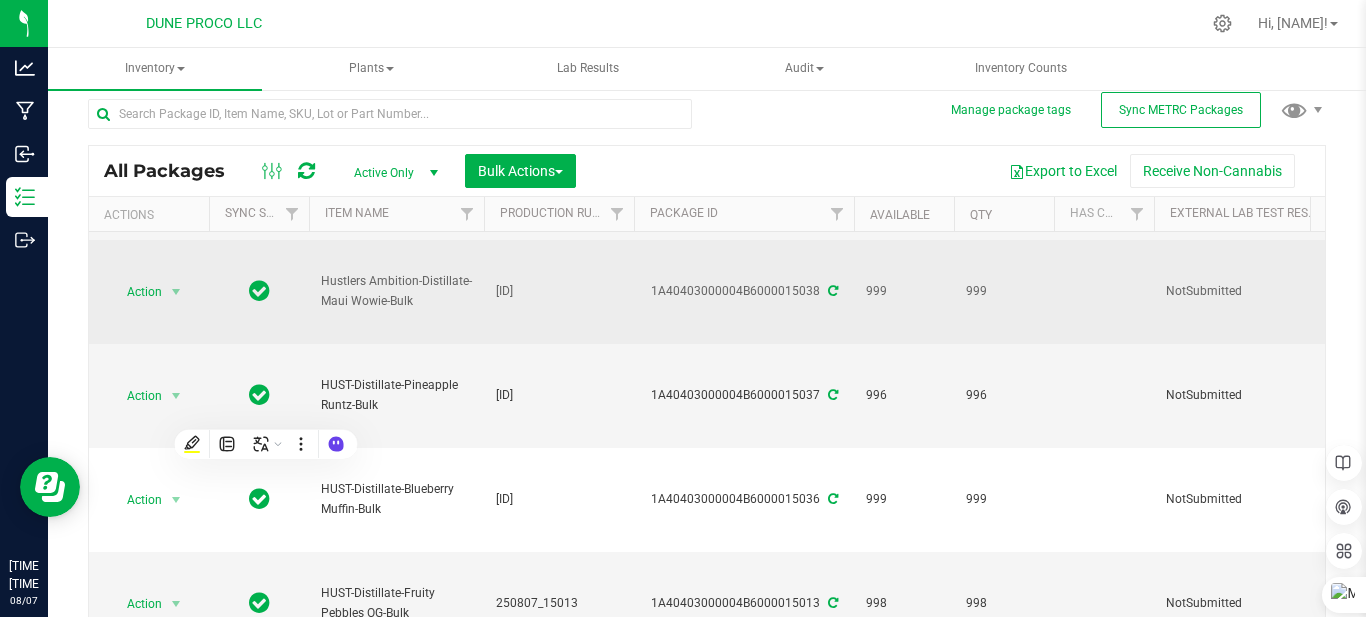 click at bounding box center [259, 292] 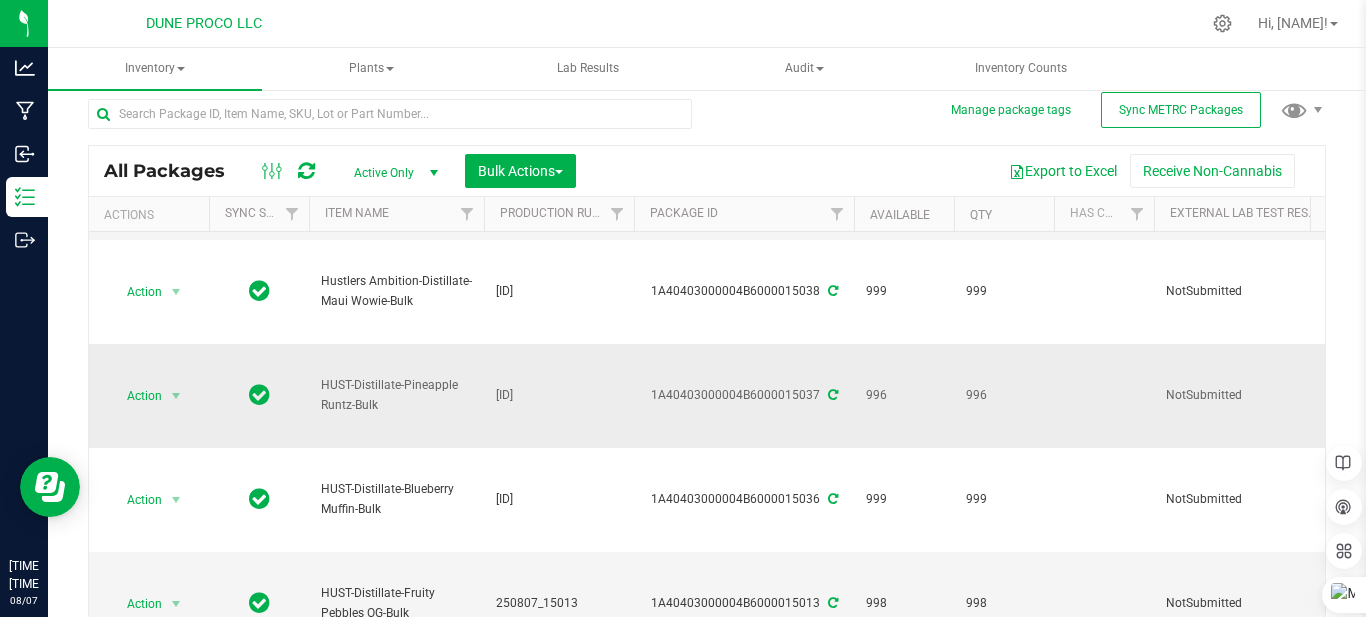 drag, startPoint x: 322, startPoint y: 387, endPoint x: 410, endPoint y: 412, distance: 91.48224 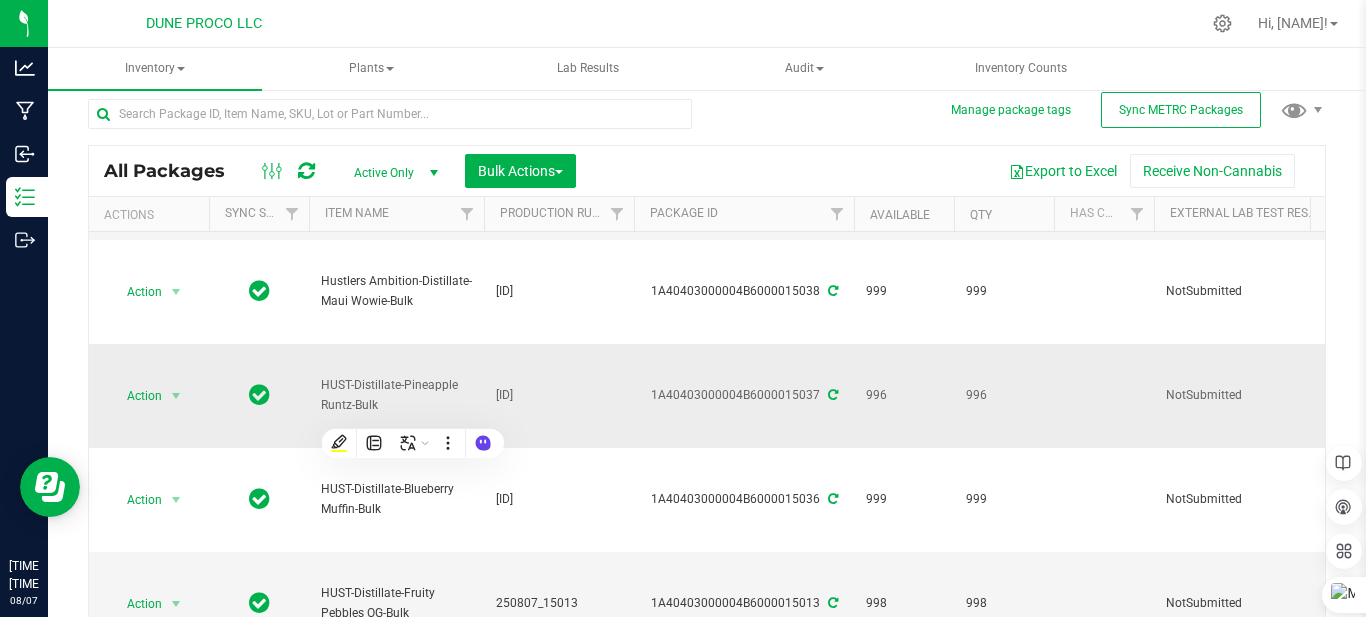 drag, startPoint x: 410, startPoint y: 412, endPoint x: 354, endPoint y: 395, distance: 58.5235 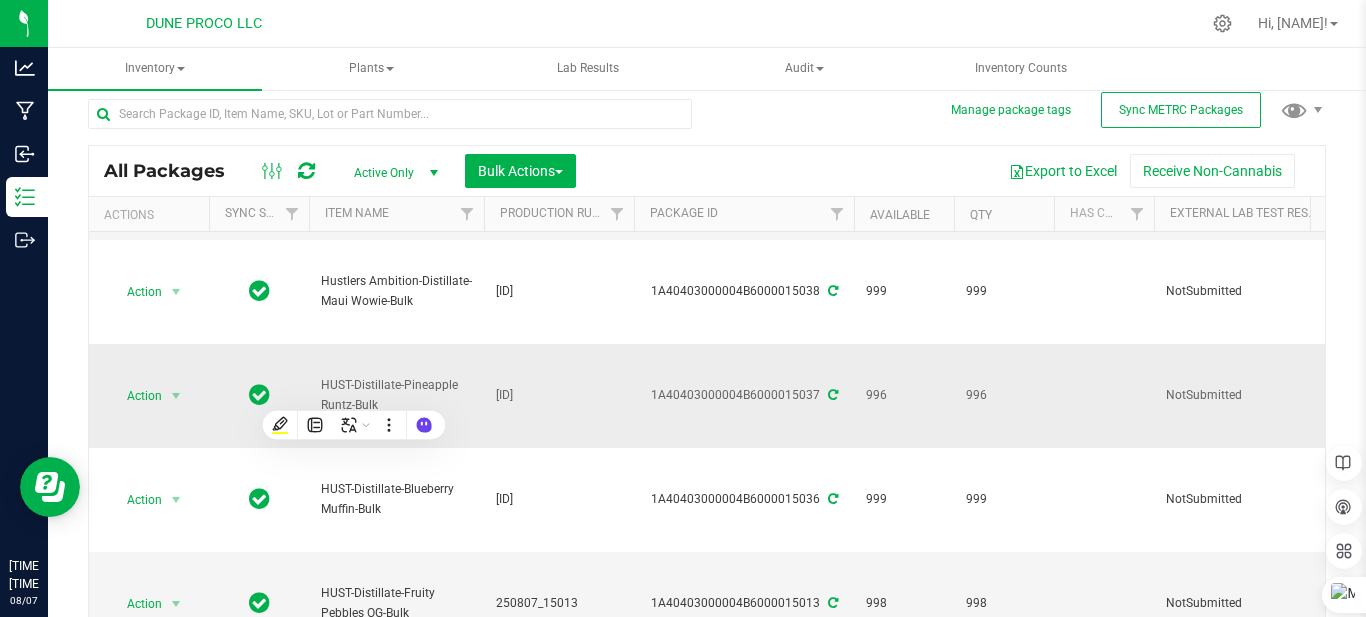 copy on "HUST-Distillate-Pineapple Runtz-Bulk" 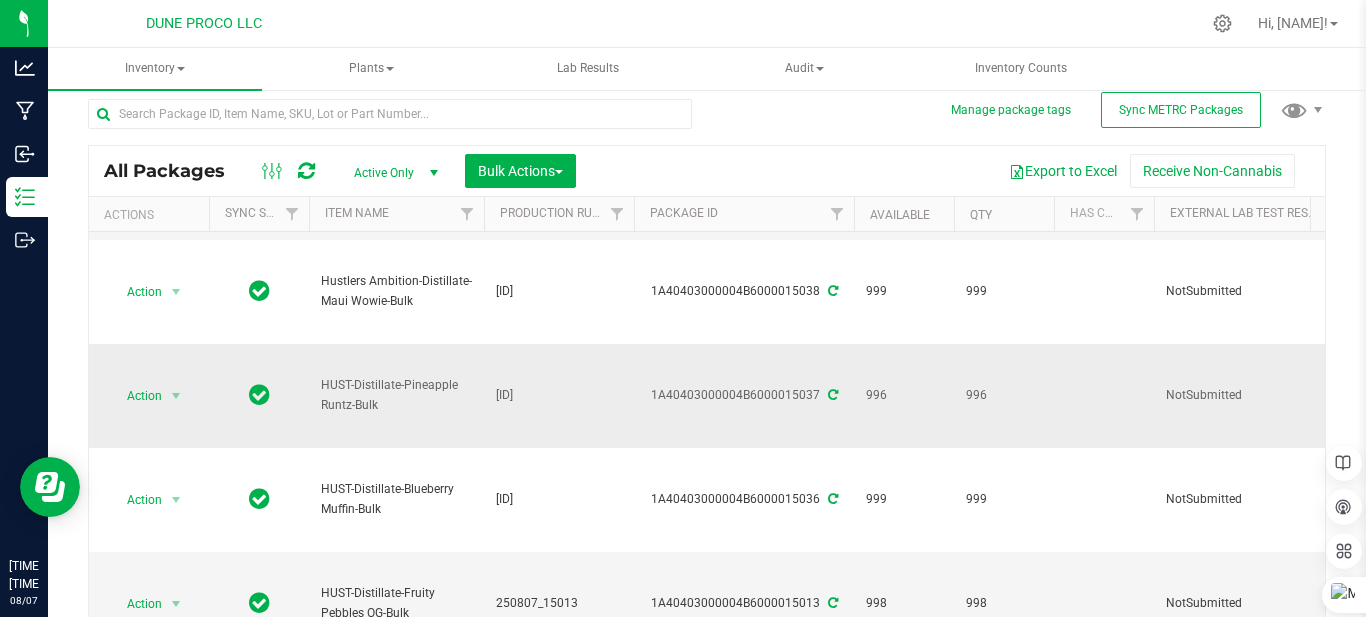 click on "HUST-Distillate-Pineapple Runtz-Bulk" at bounding box center (396, 396) 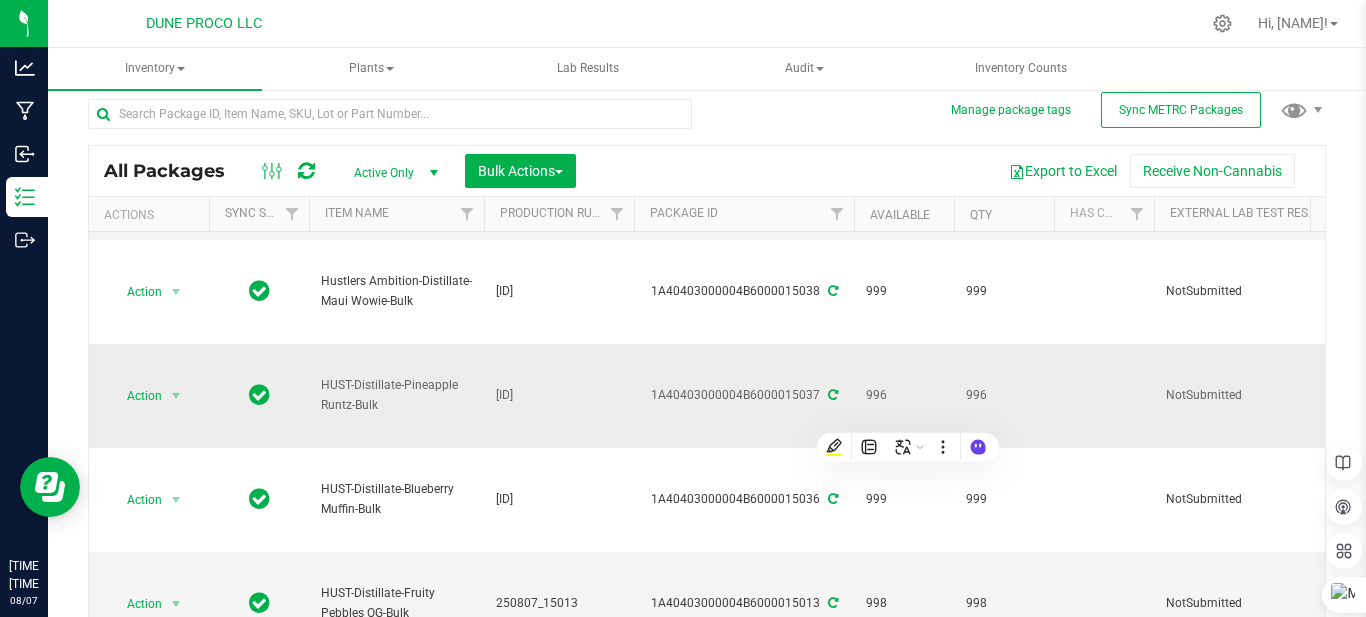 drag, startPoint x: 901, startPoint y: 415, endPoint x: 744, endPoint y: 387, distance: 159.47726 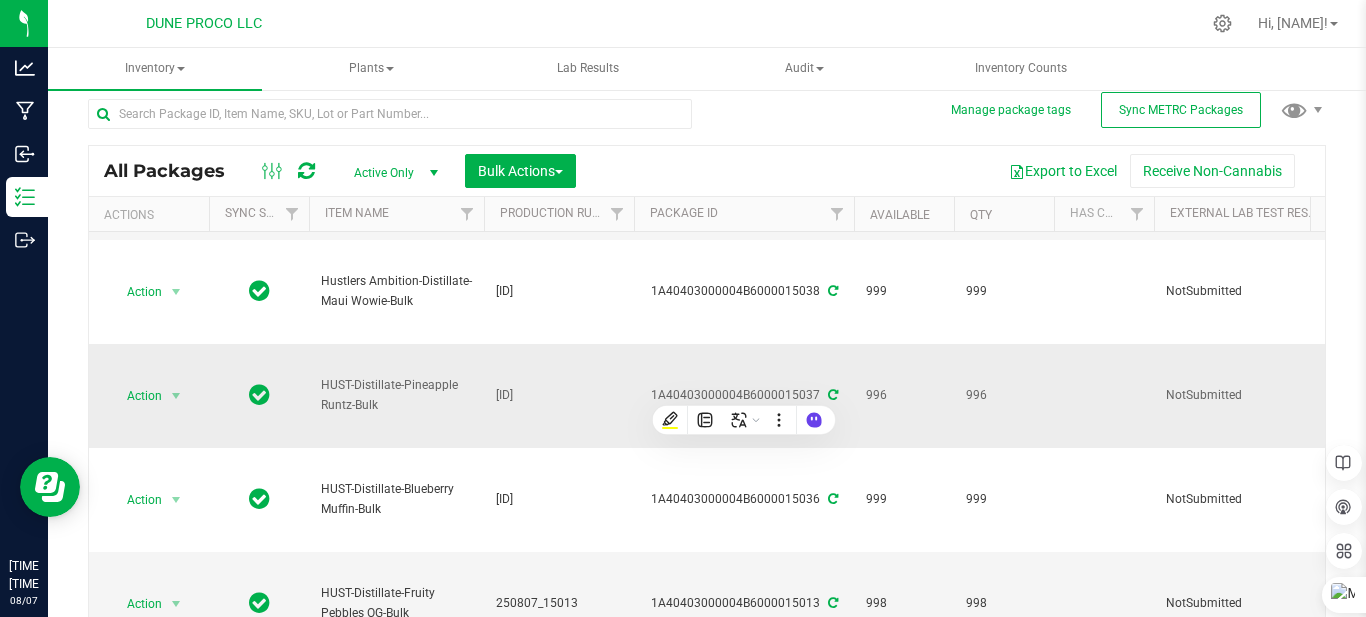 copy on "HUST-Distillate-Pineapple Runtz-Bulk
[ID]
[PRODUCT_ID]
[NUMBER]" 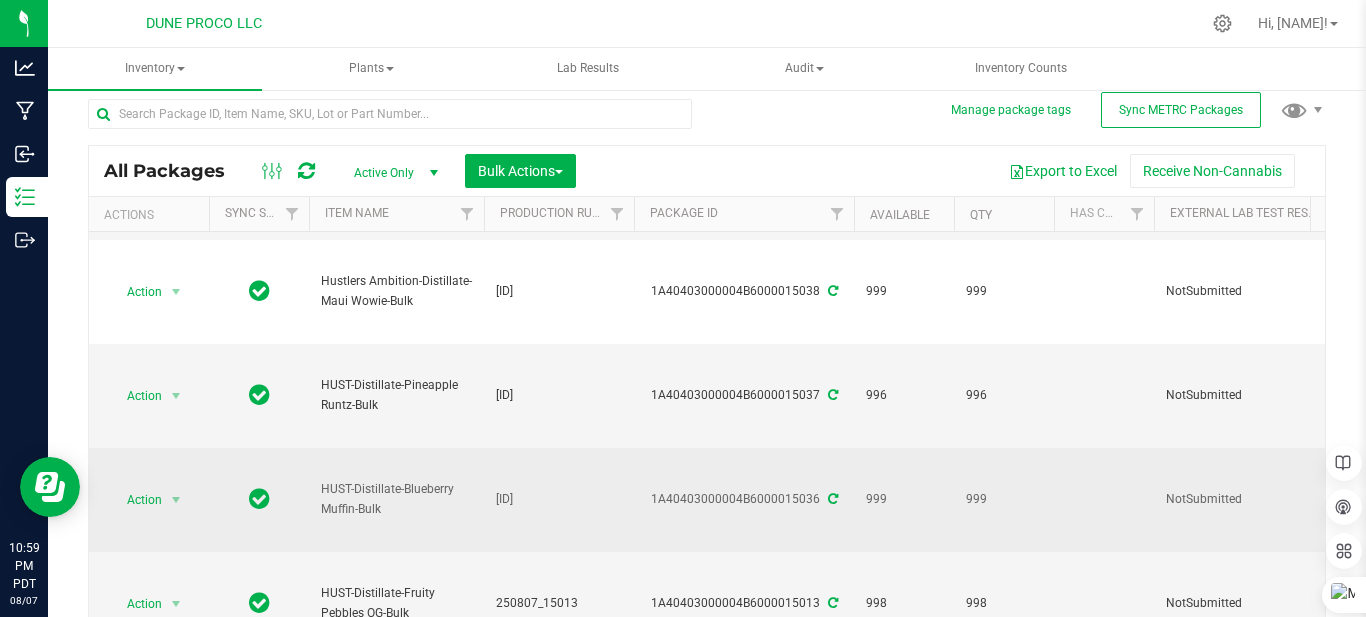 drag, startPoint x: 312, startPoint y: 496, endPoint x: 911, endPoint y: 535, distance: 600.26825 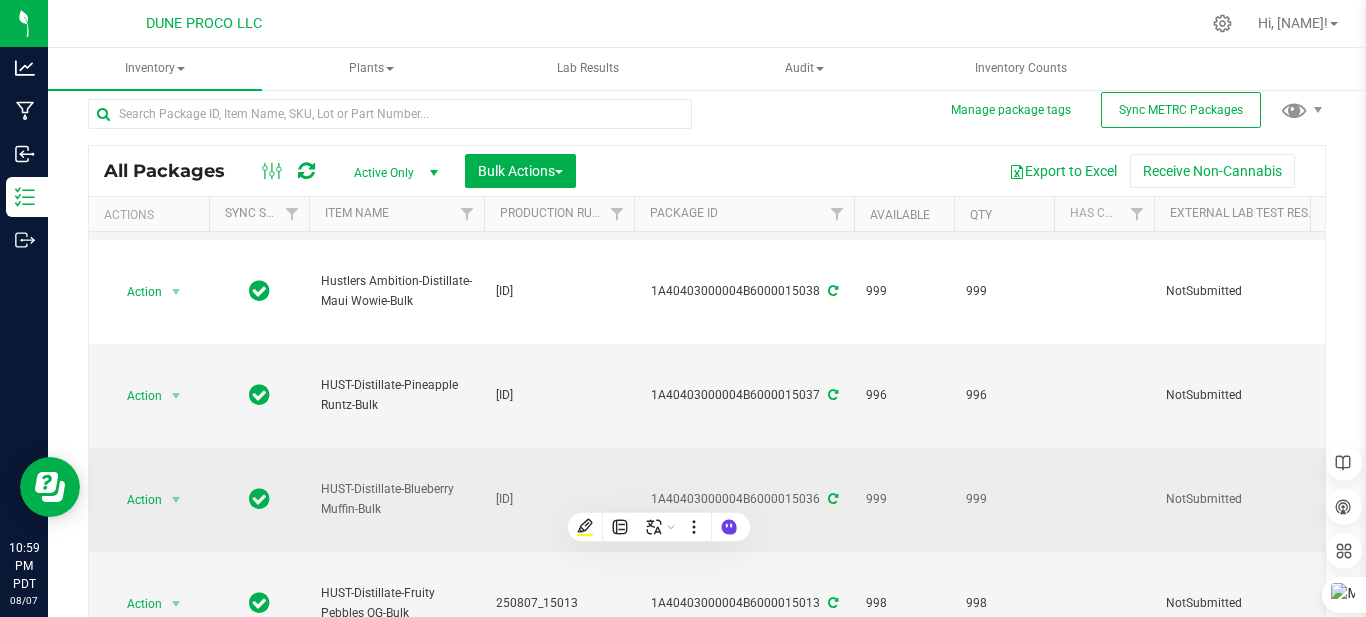 copy on "HUST-Distillate-Blueberry Muffin-Bulk
[ID]
[ID]
999" 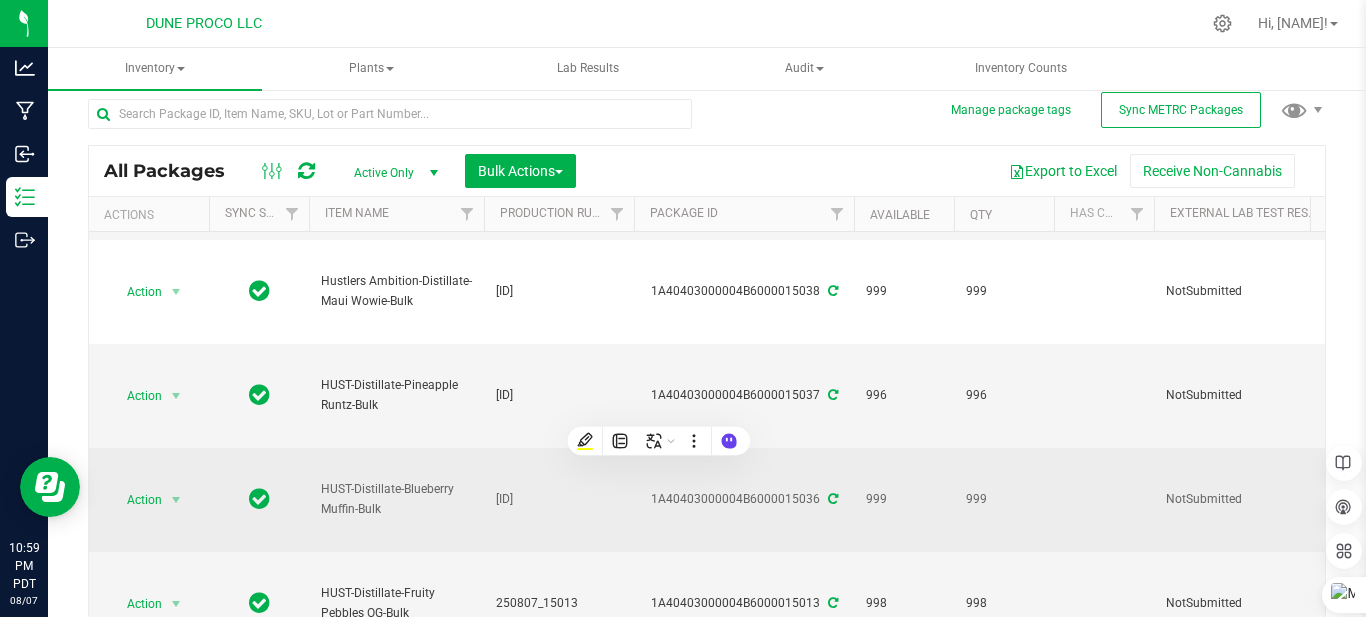 scroll, scrollTop: 400, scrollLeft: 0, axis: vertical 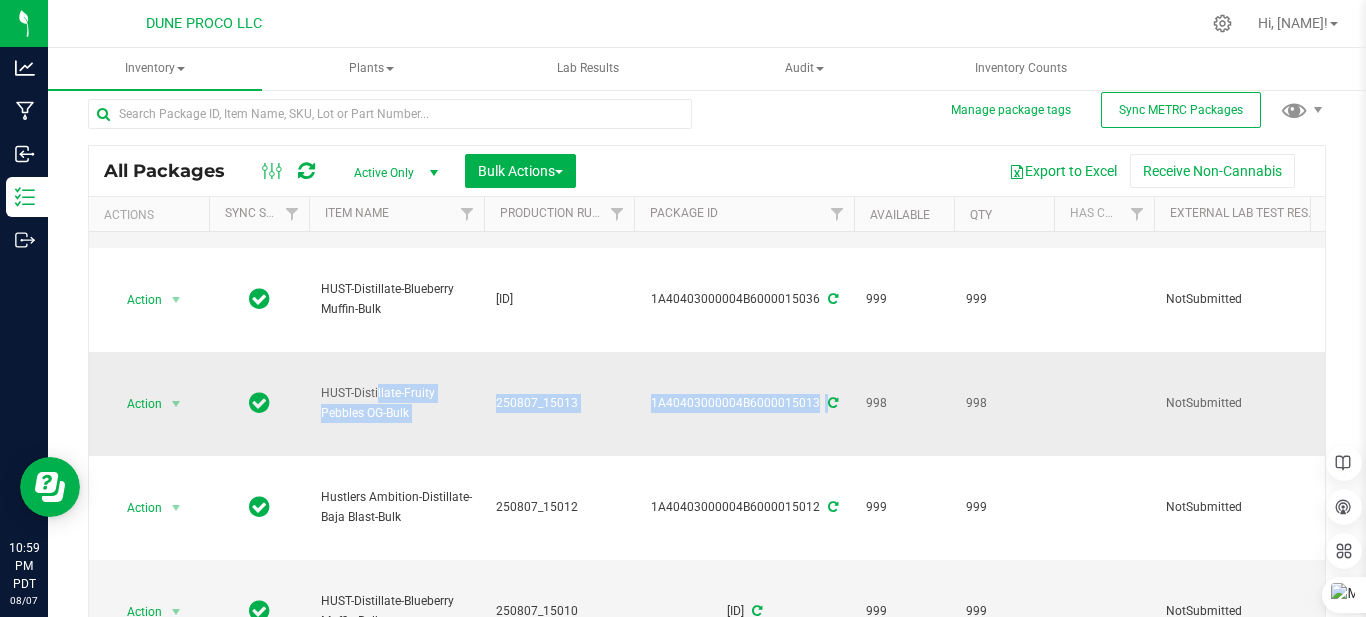 drag, startPoint x: 326, startPoint y: 387, endPoint x: 841, endPoint y: 408, distance: 515.428 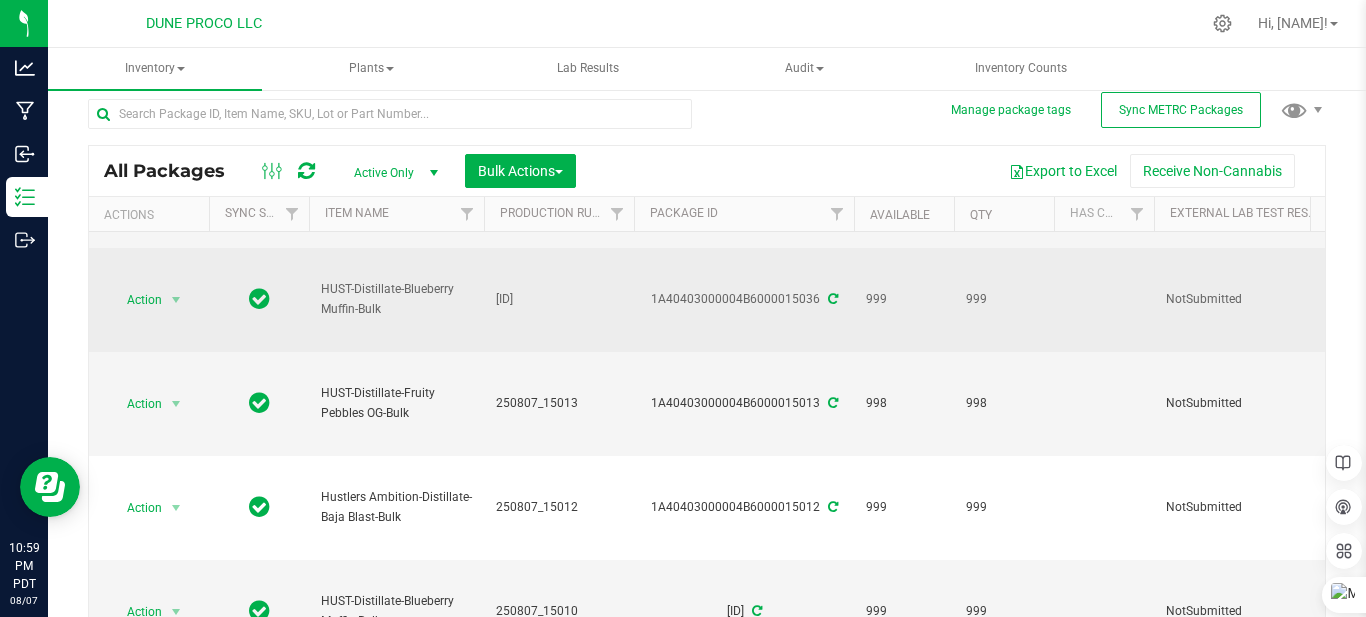 click at bounding box center (259, 300) 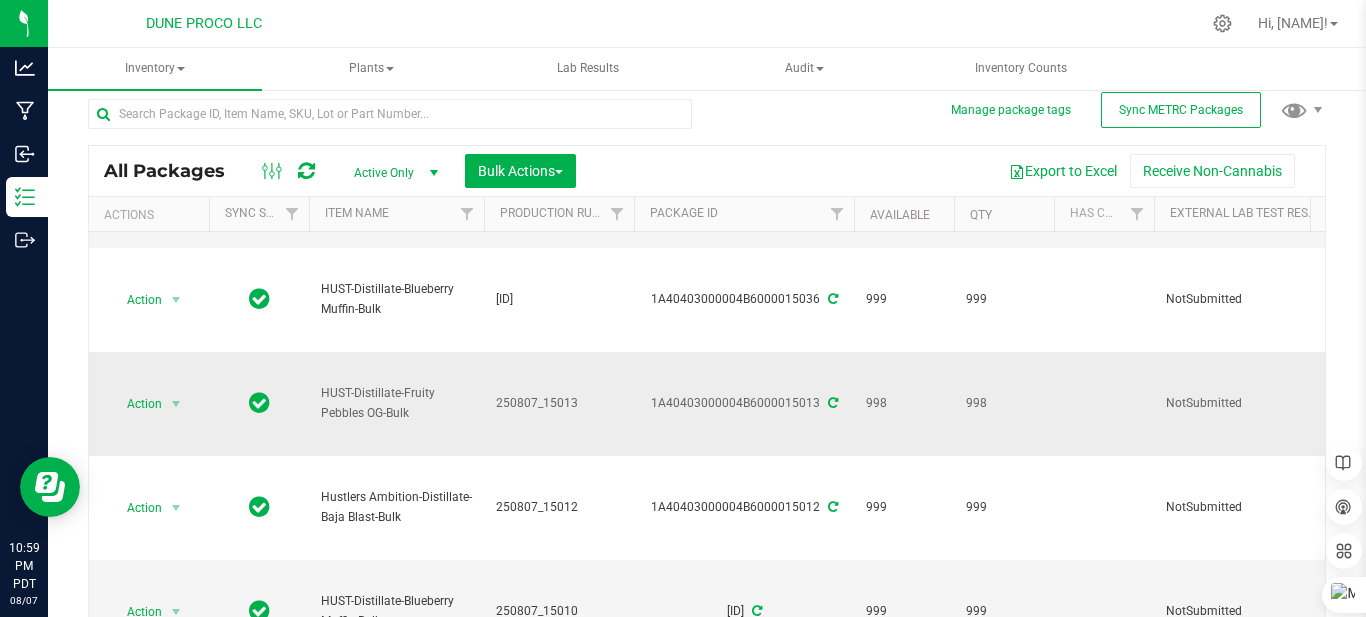 drag, startPoint x: 309, startPoint y: 385, endPoint x: 906, endPoint y: 408, distance: 597.4429 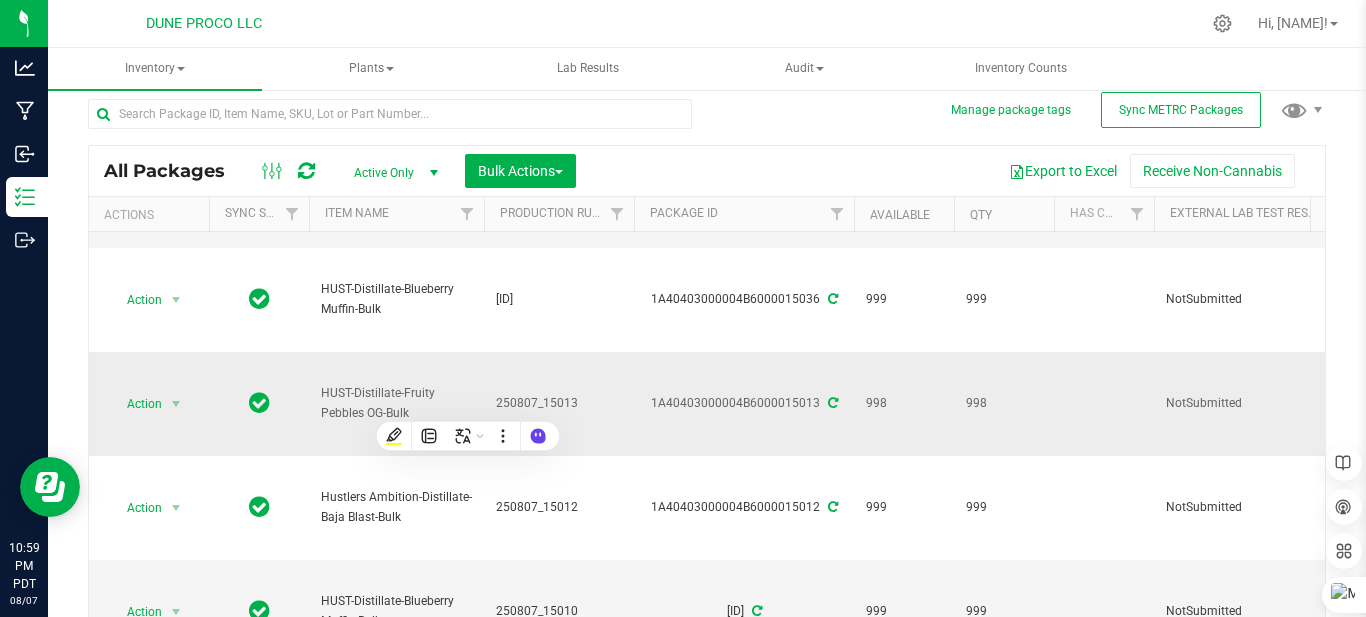 copy on "HUST-Distillate-Fruity Pebbles OG-Bulk
[ID]
[ID]
998" 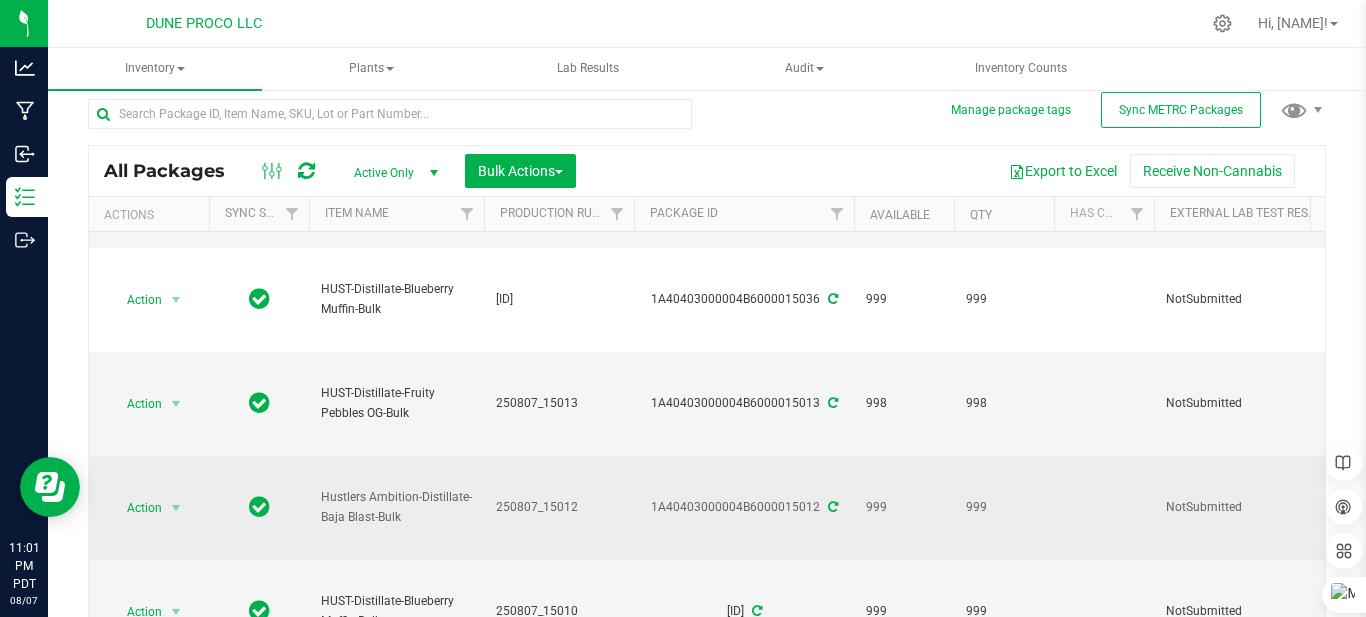 drag, startPoint x: 320, startPoint y: 488, endPoint x: 906, endPoint y: 547, distance: 588.96265 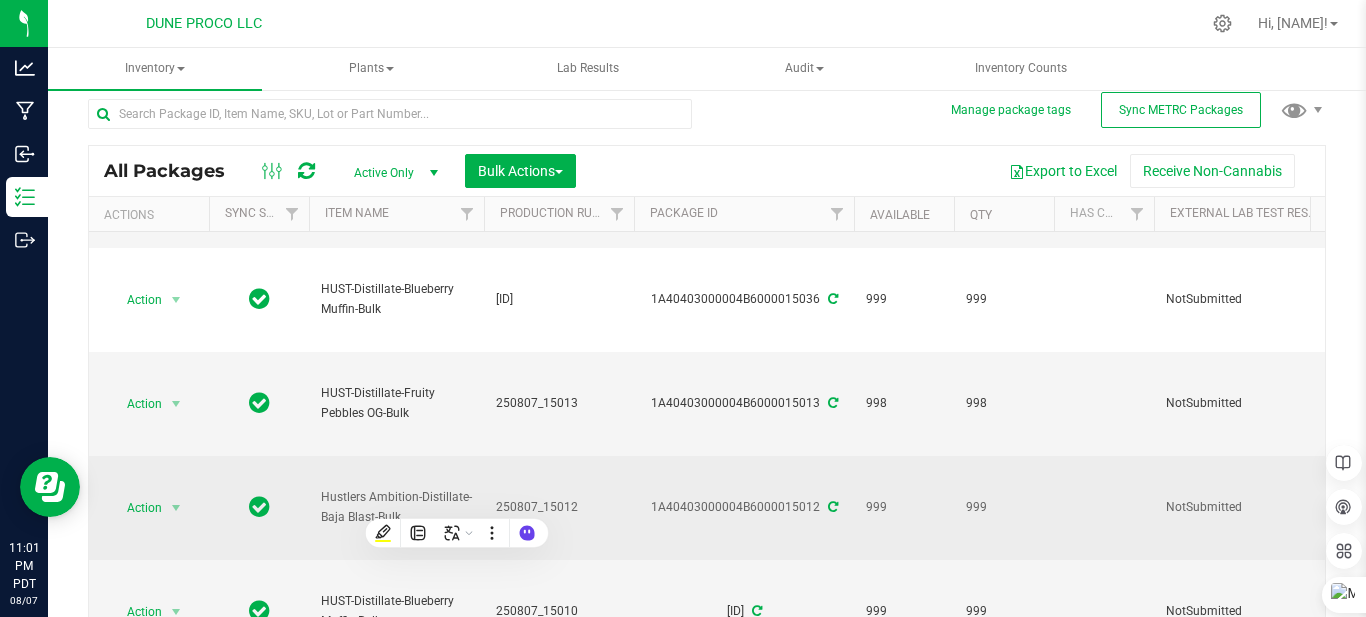 copy on "Hustlers Ambition-Distillate-Baja Blast-Bulk
[ID]
[PRODUCT_ID]
[NUMBER]" 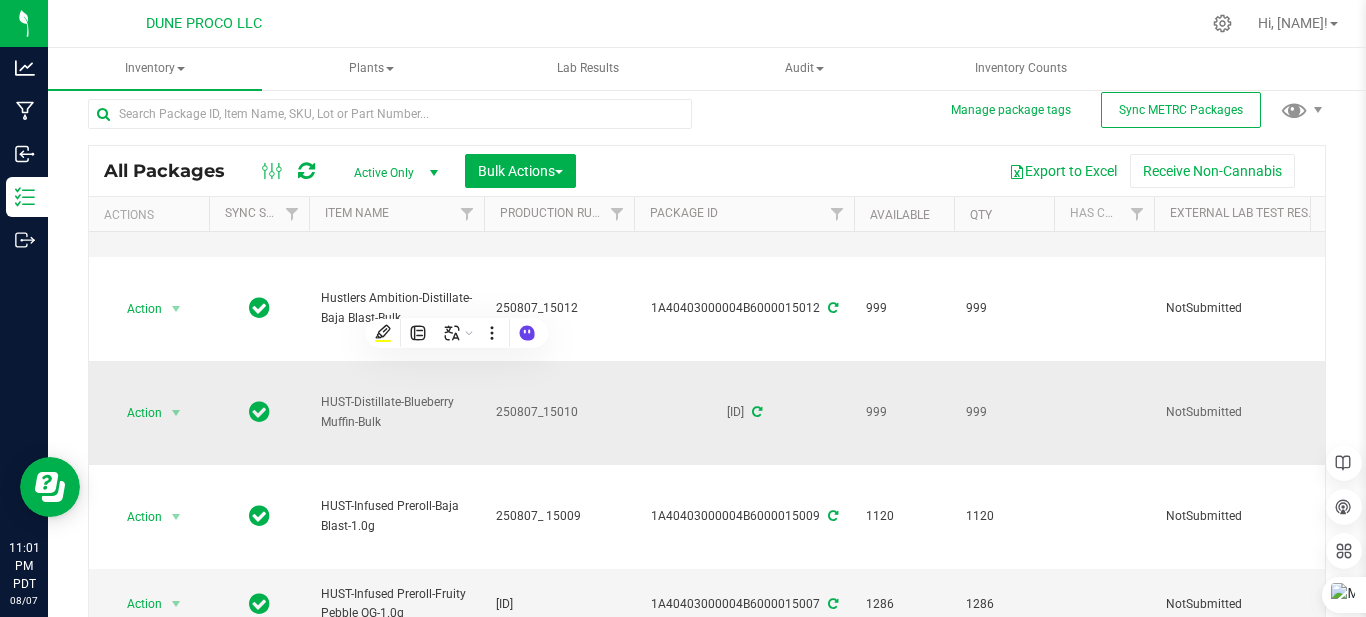 scroll, scrollTop: 600, scrollLeft: 0, axis: vertical 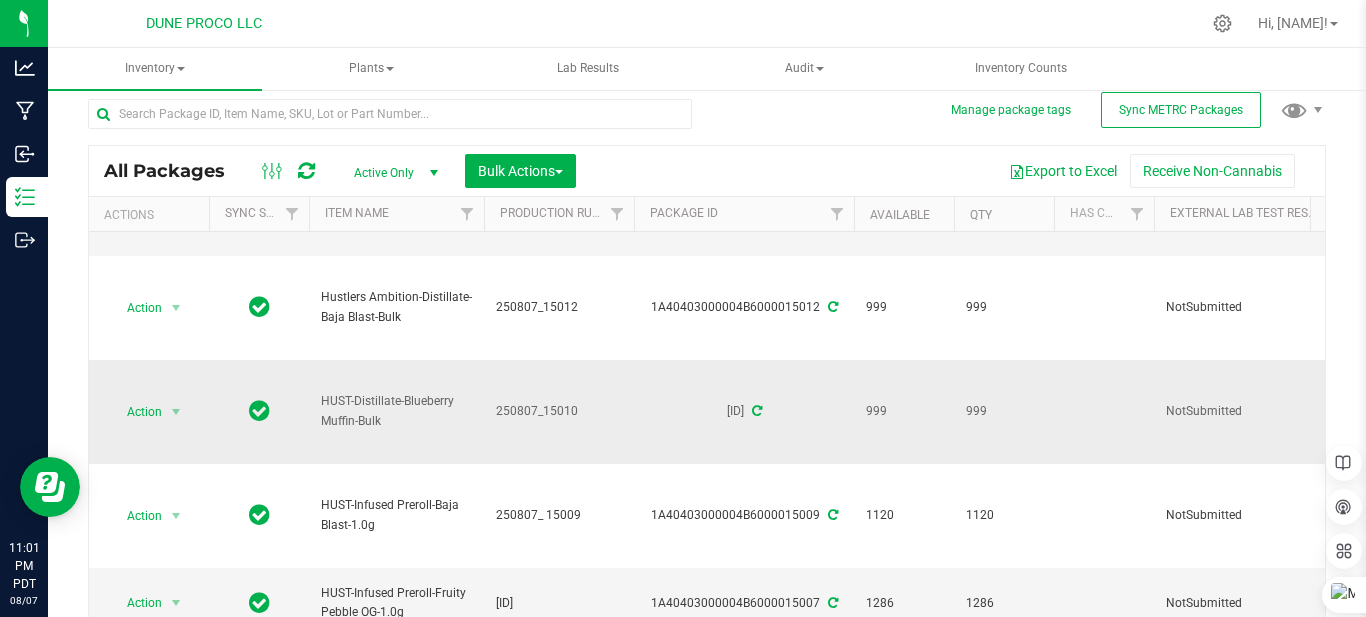 drag, startPoint x: 318, startPoint y: 392, endPoint x: 910, endPoint y: 418, distance: 592.5707 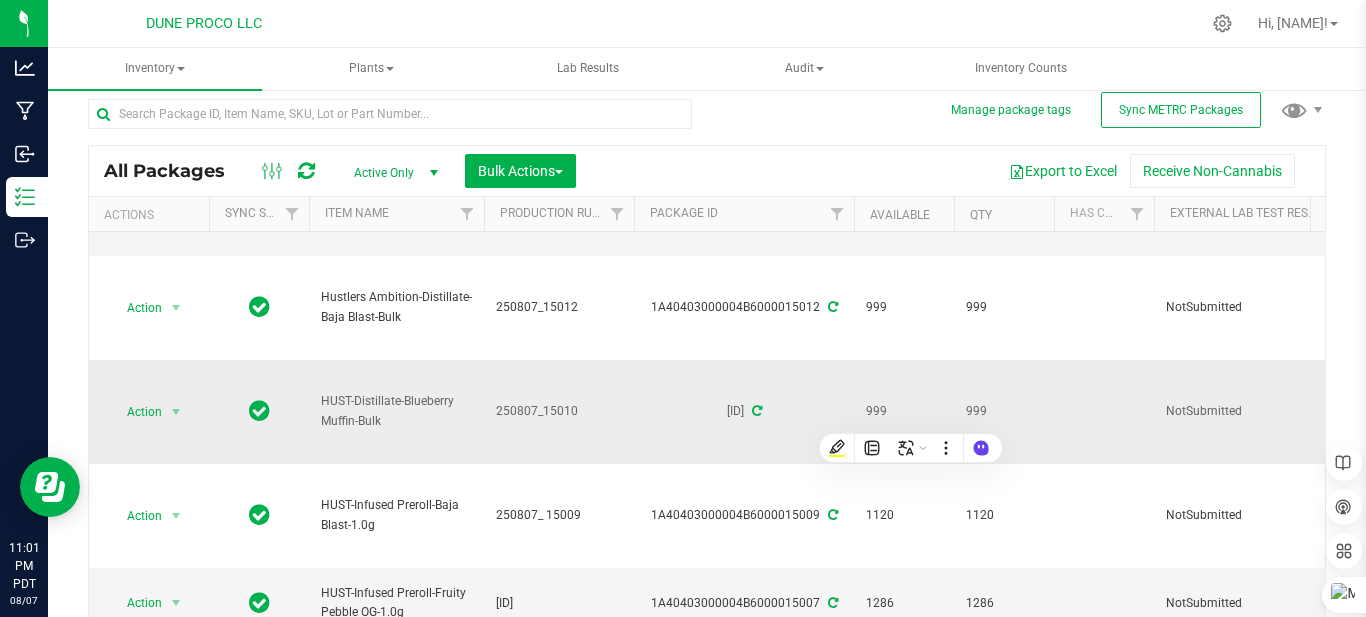 drag, startPoint x: 910, startPoint y: 418, endPoint x: 769, endPoint y: 411, distance: 141.17365 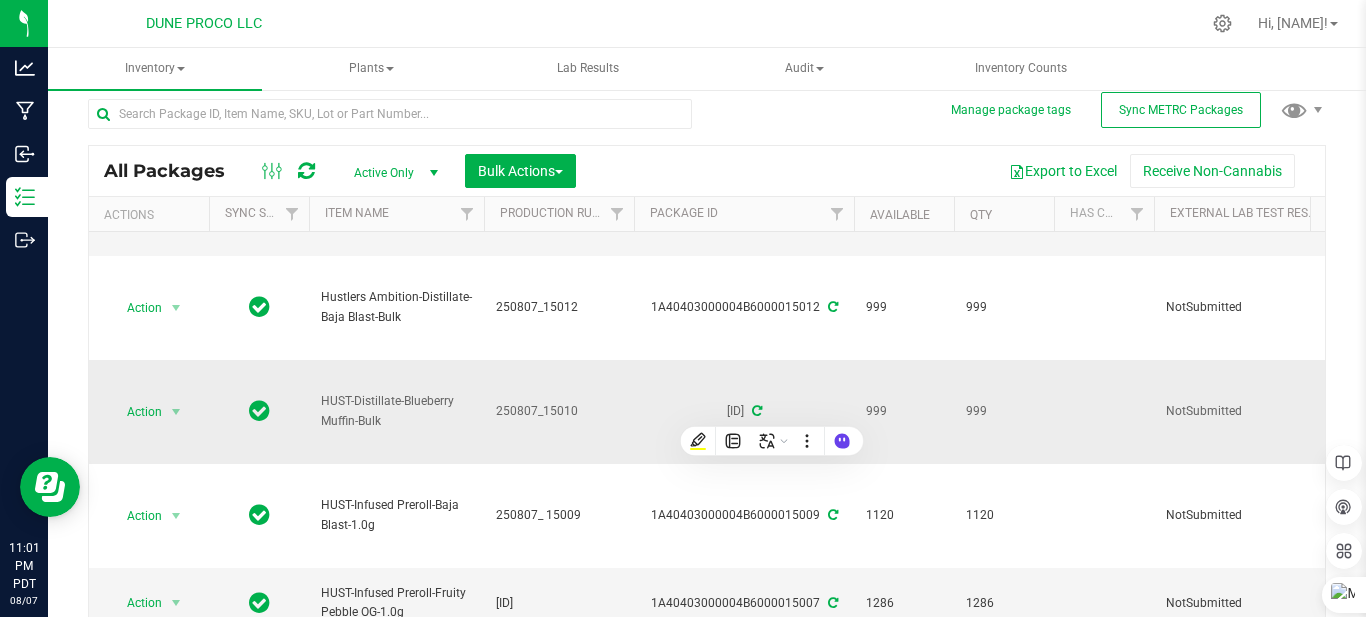 copy on "HUST-Distillate-Blueberry Muffin-Bulk
[ID]
[ID]
999" 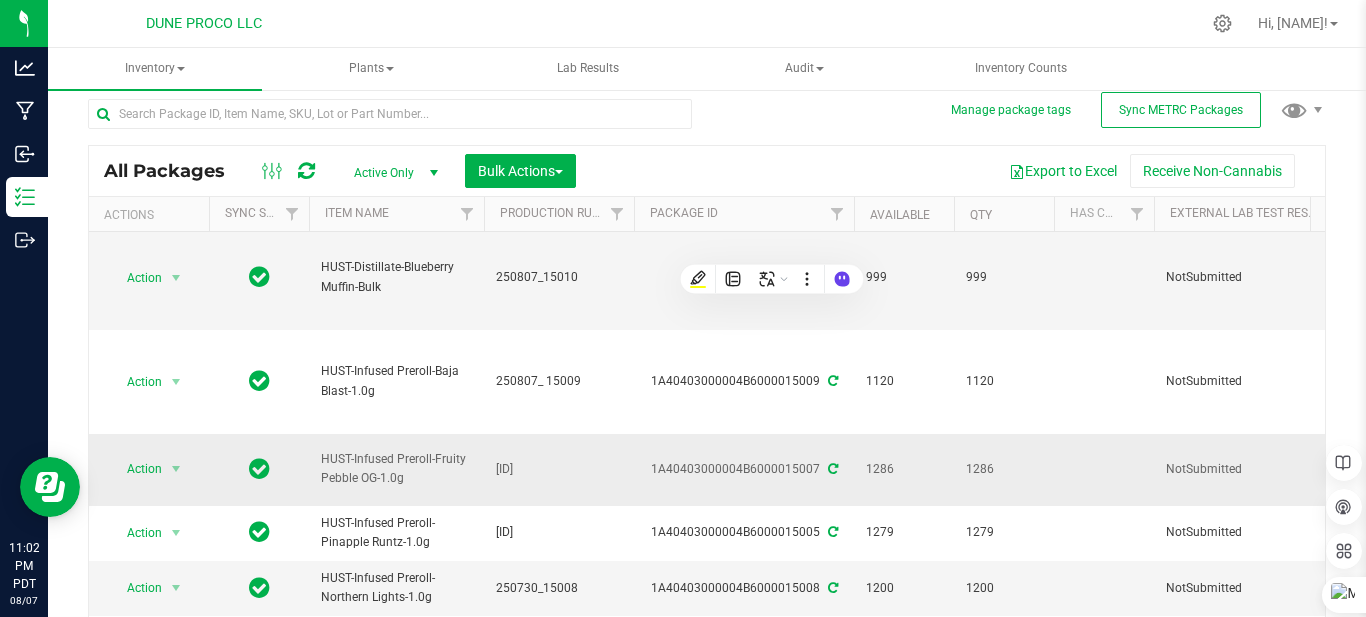 scroll, scrollTop: 800, scrollLeft: 0, axis: vertical 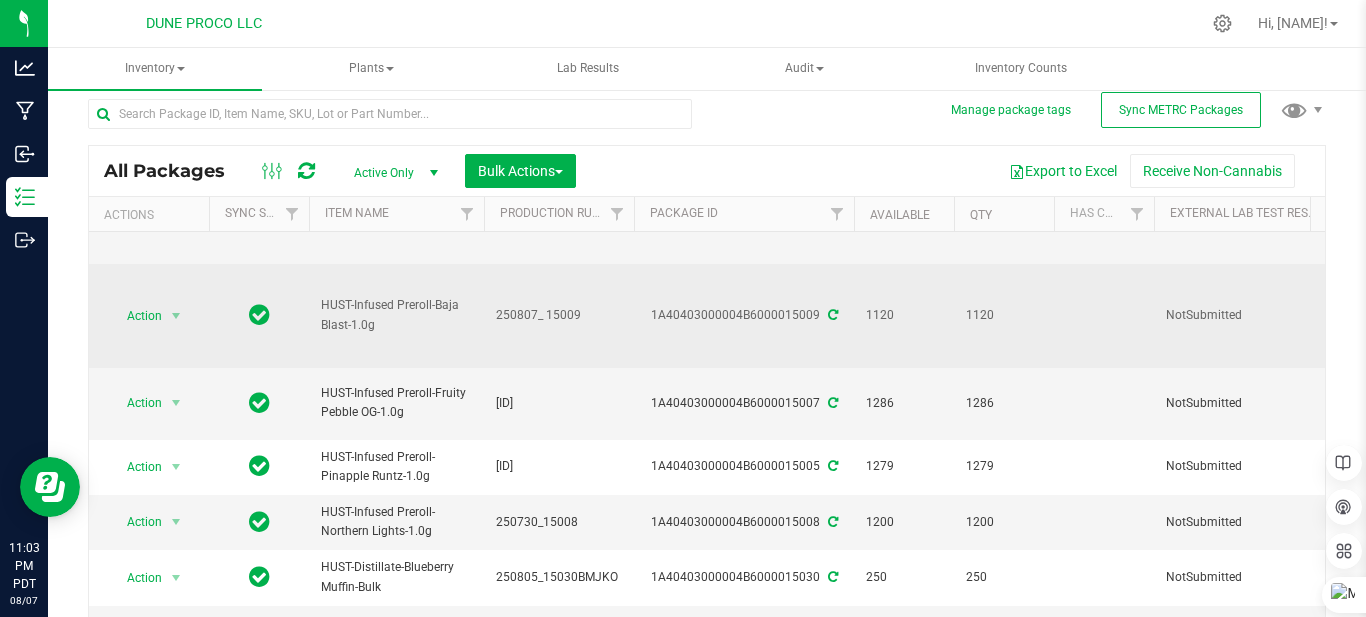 drag, startPoint x: 311, startPoint y: 295, endPoint x: 938, endPoint y: 329, distance: 627.9212 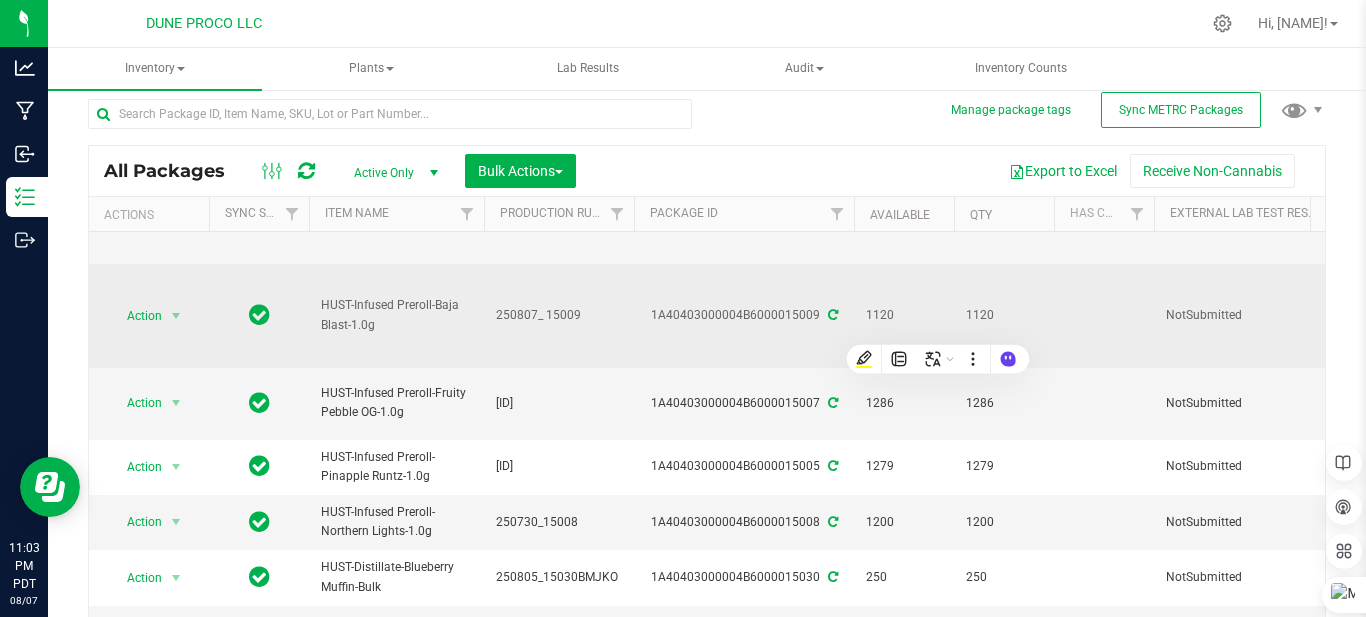 drag, startPoint x: 936, startPoint y: 329, endPoint x: 778, endPoint y: 313, distance: 158.80806 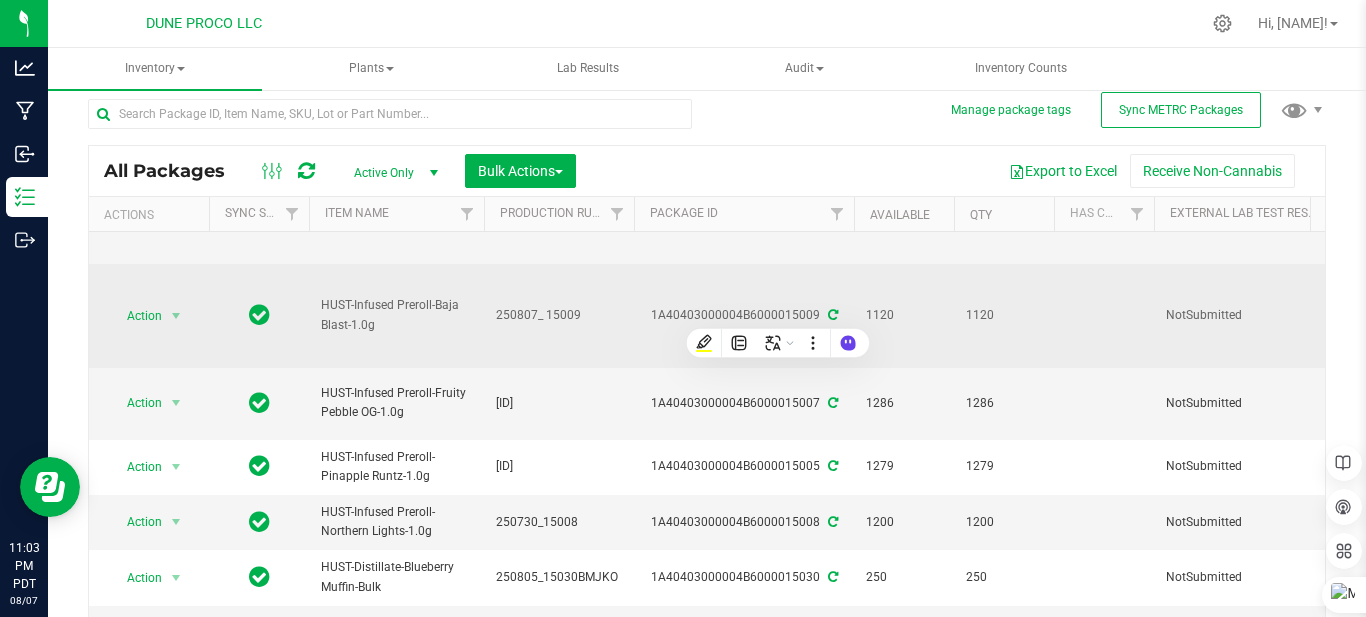copy on "HUST-Infused Preroll-Baja Blast-1.0g
[ID]
[PRODUCT_ID]
[NUMBER]" 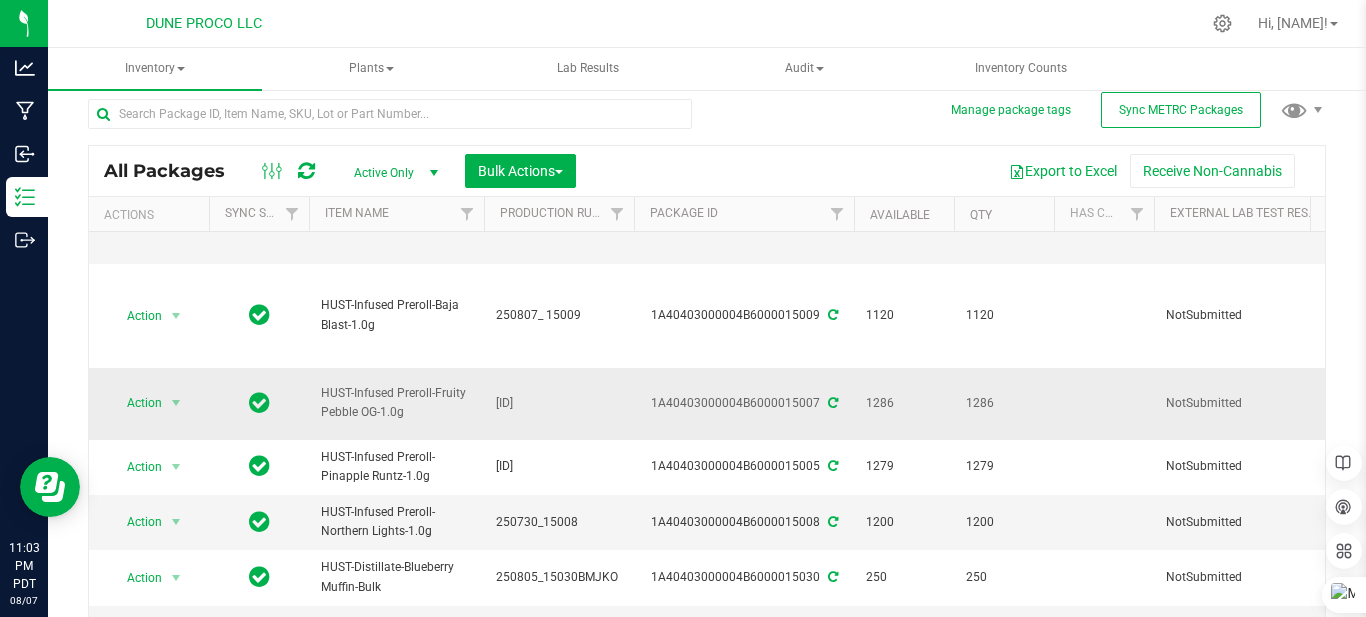 drag, startPoint x: 319, startPoint y: 389, endPoint x: 905, endPoint y: 402, distance: 586.14417 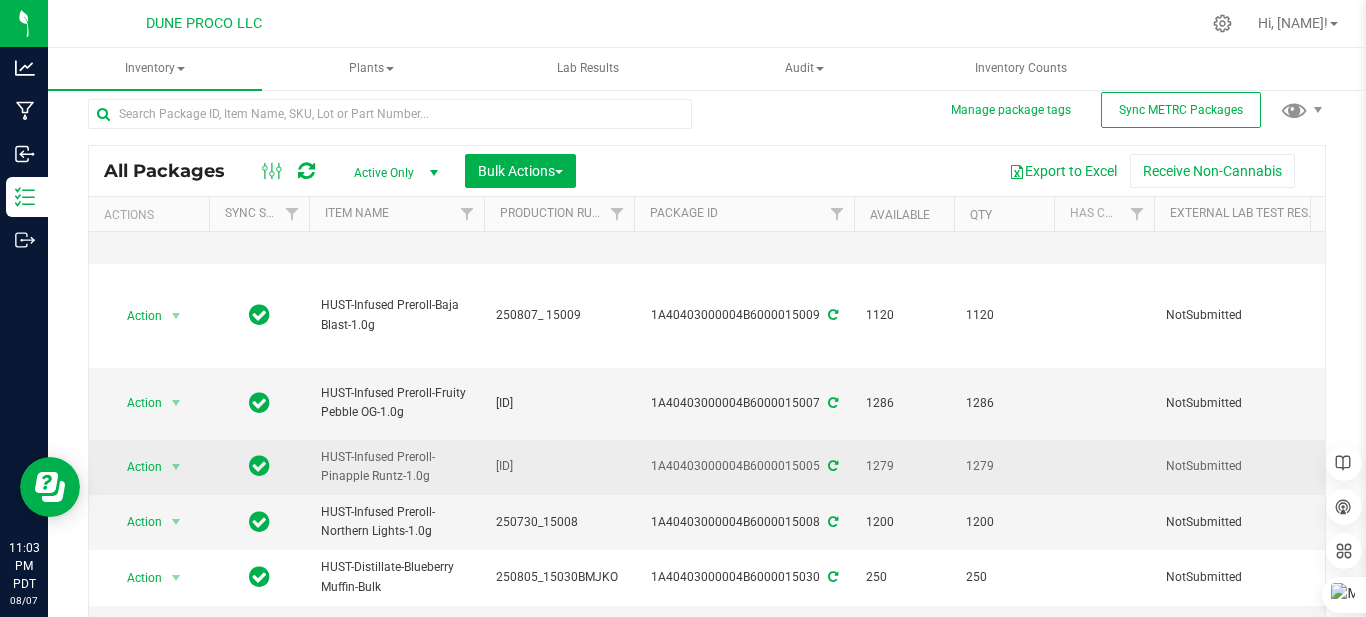 drag, startPoint x: 313, startPoint y: 453, endPoint x: 763, endPoint y: 462, distance: 450.09 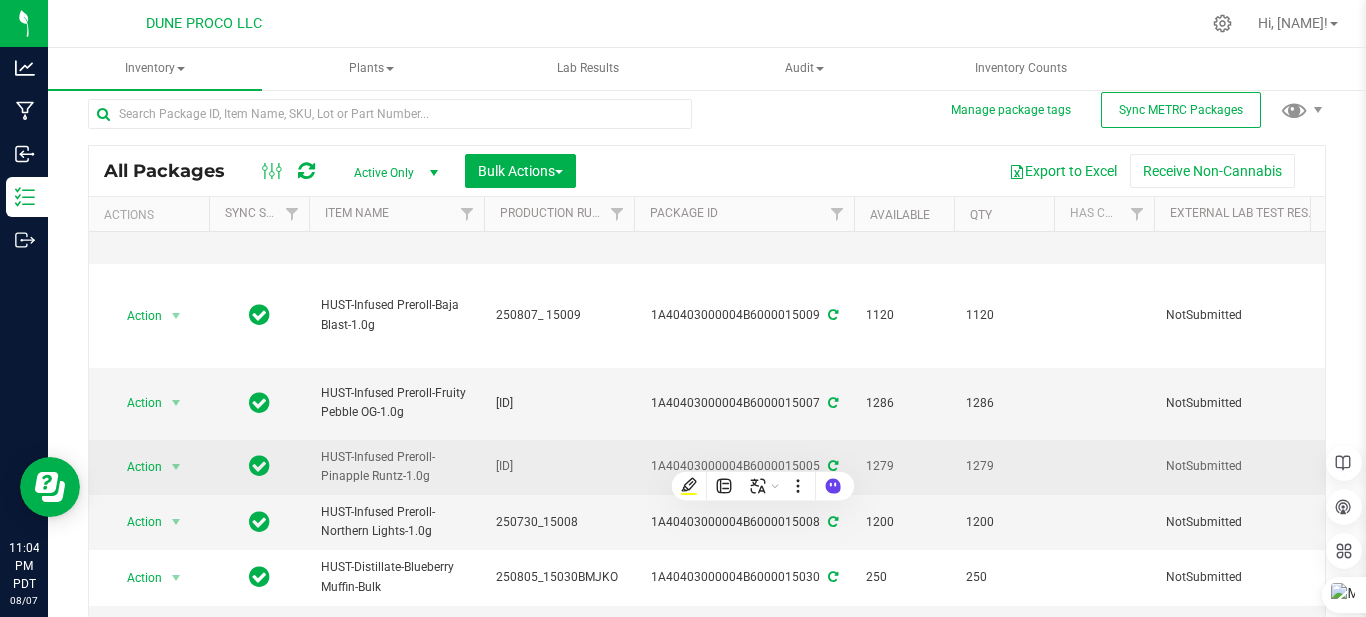 scroll, scrollTop: 900, scrollLeft: 0, axis: vertical 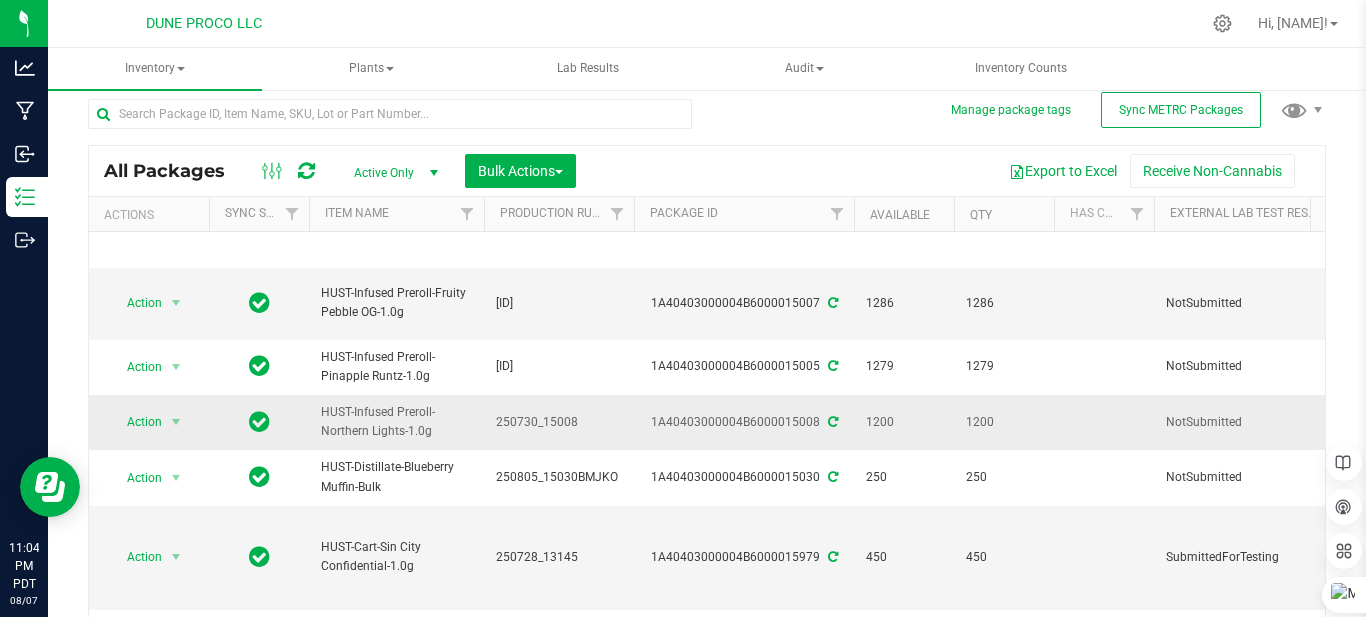 drag, startPoint x: 318, startPoint y: 401, endPoint x: 903, endPoint y: 429, distance: 585.6697 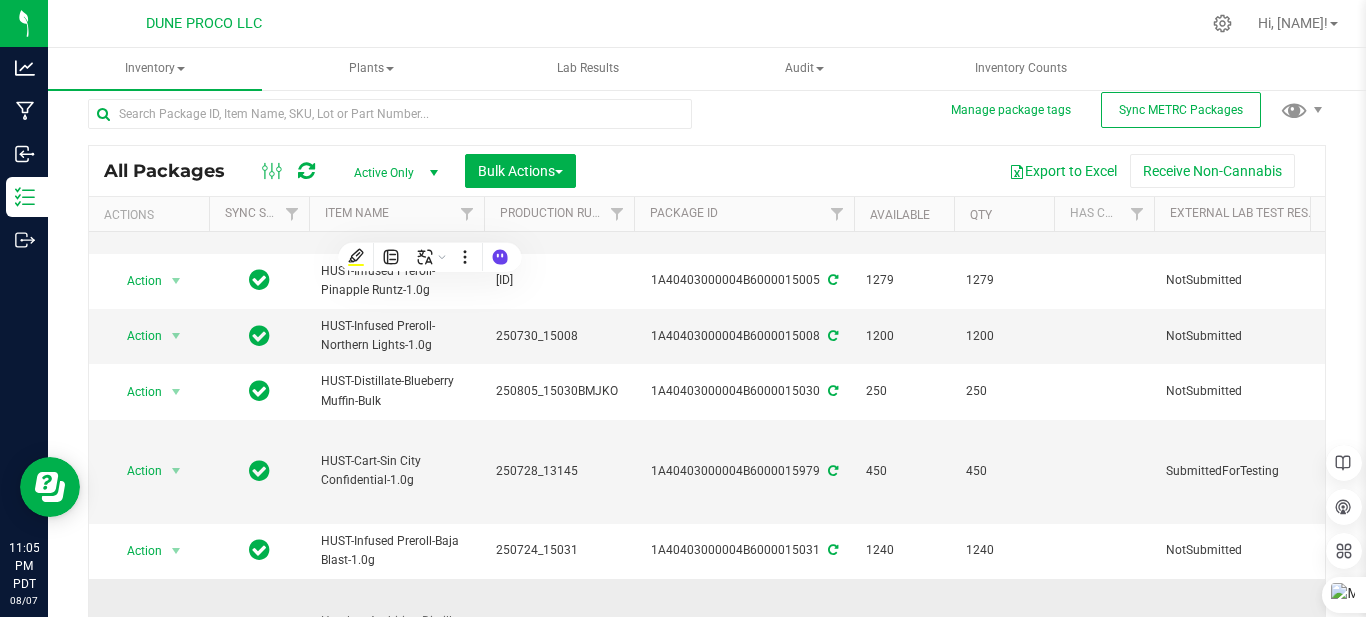scroll, scrollTop: 1100, scrollLeft: 0, axis: vertical 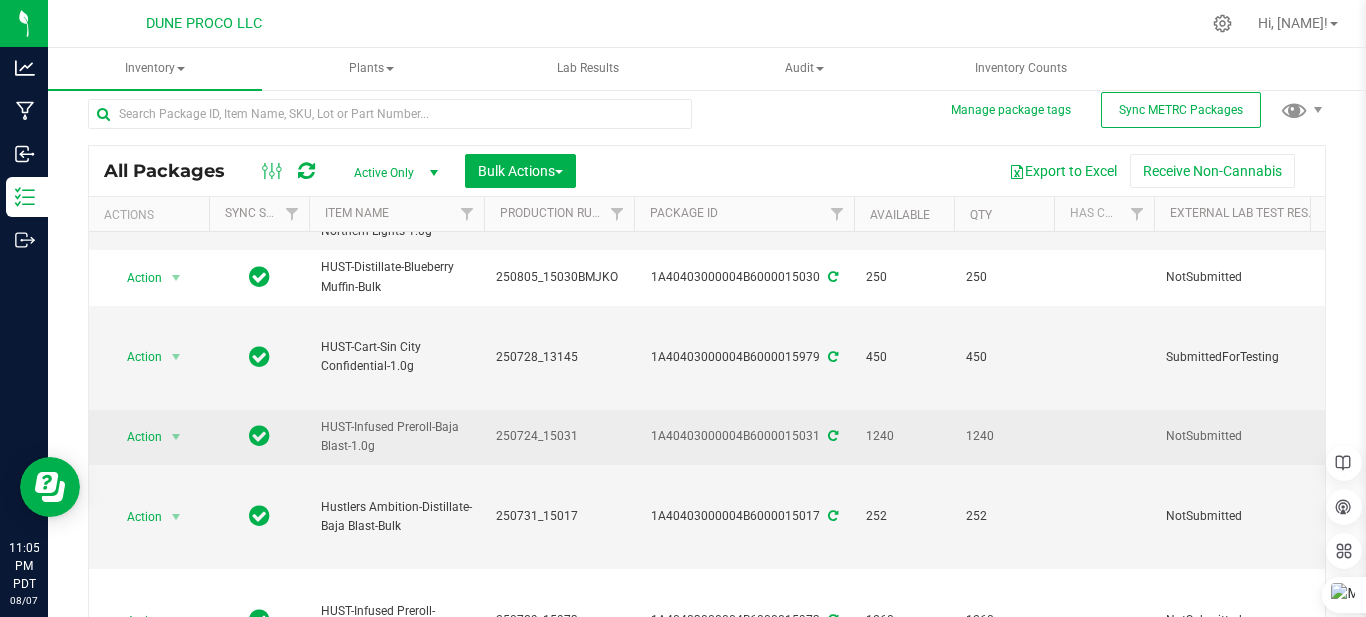 drag, startPoint x: 312, startPoint y: 421, endPoint x: 901, endPoint y: 430, distance: 589.0688 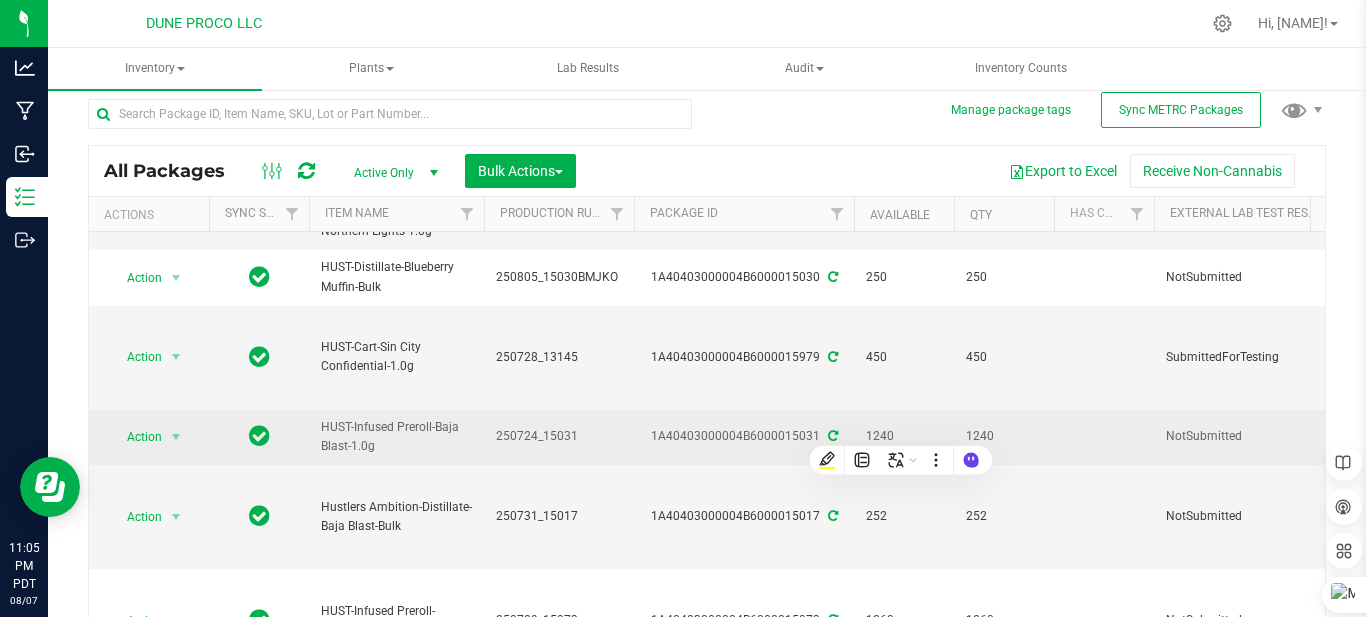 drag, startPoint x: 900, startPoint y: 430, endPoint x: 798, endPoint y: 428, distance: 102.01961 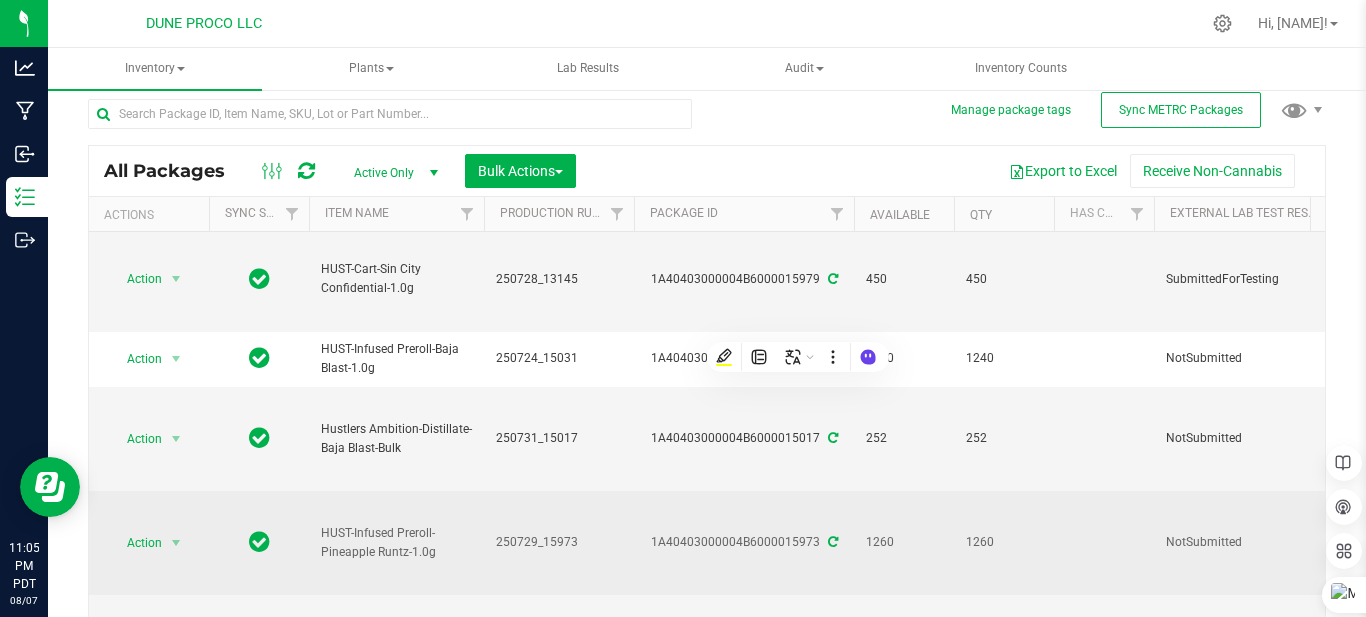 scroll, scrollTop: 1200, scrollLeft: 0, axis: vertical 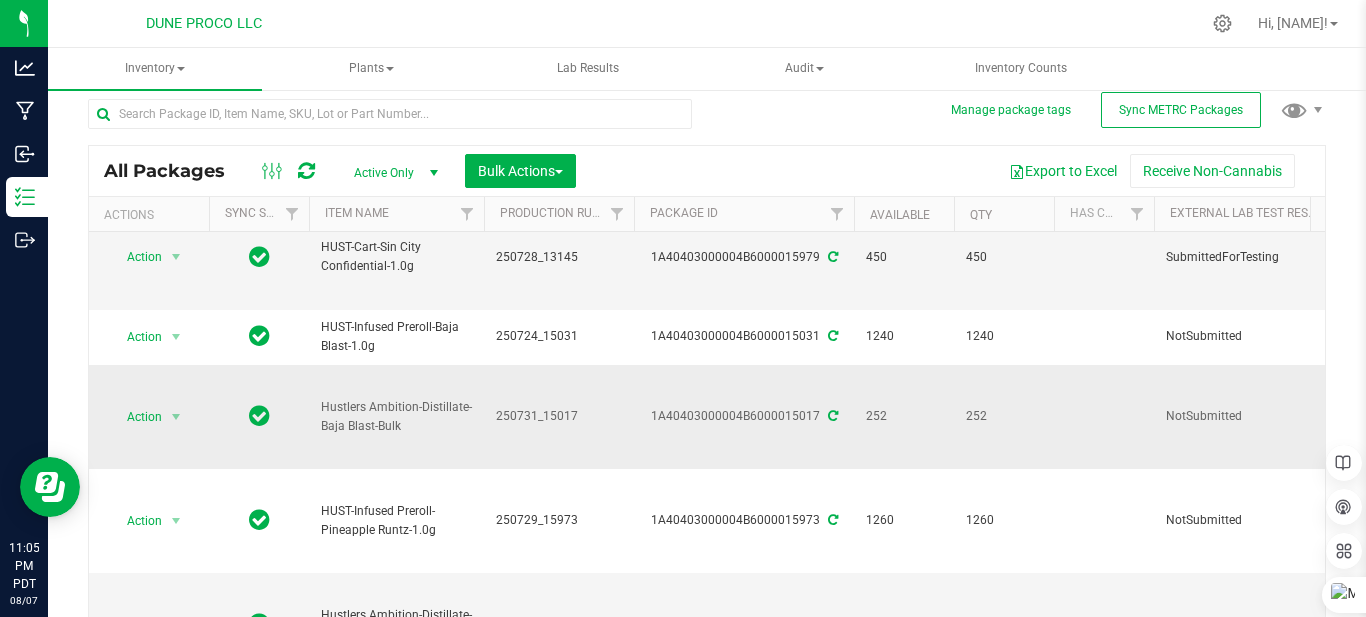 drag, startPoint x: 317, startPoint y: 400, endPoint x: 897, endPoint y: 426, distance: 580.58246 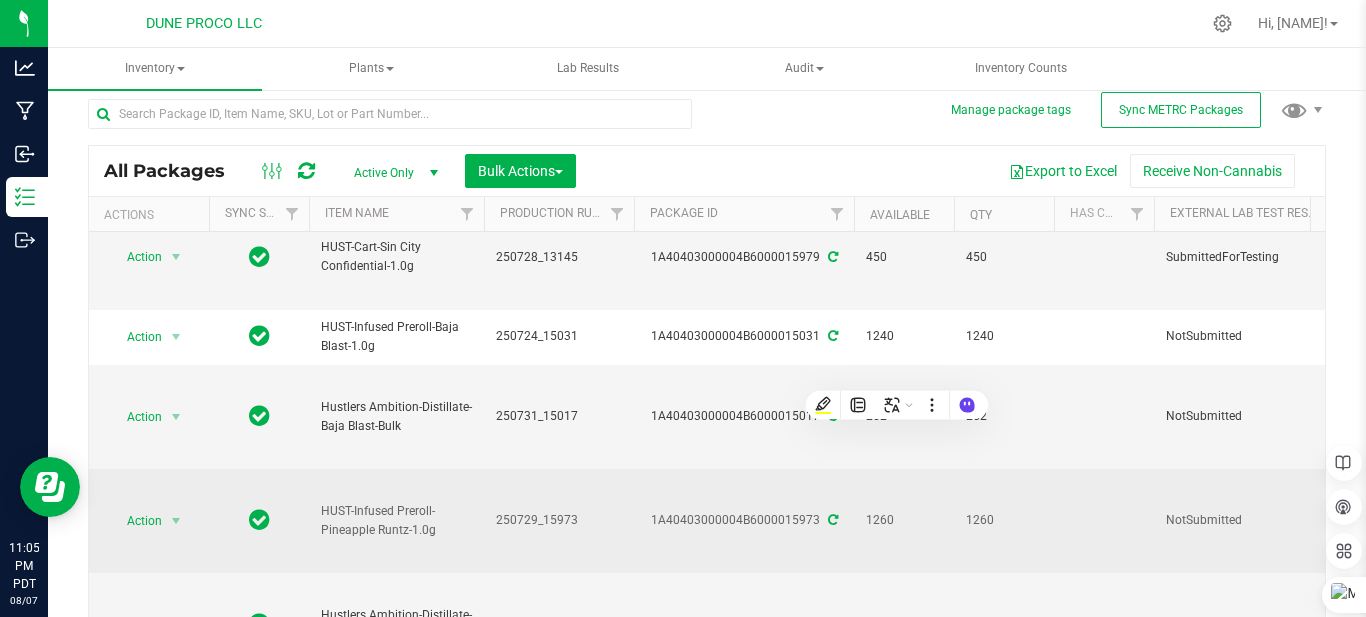 scroll, scrollTop: 1300, scrollLeft: 0, axis: vertical 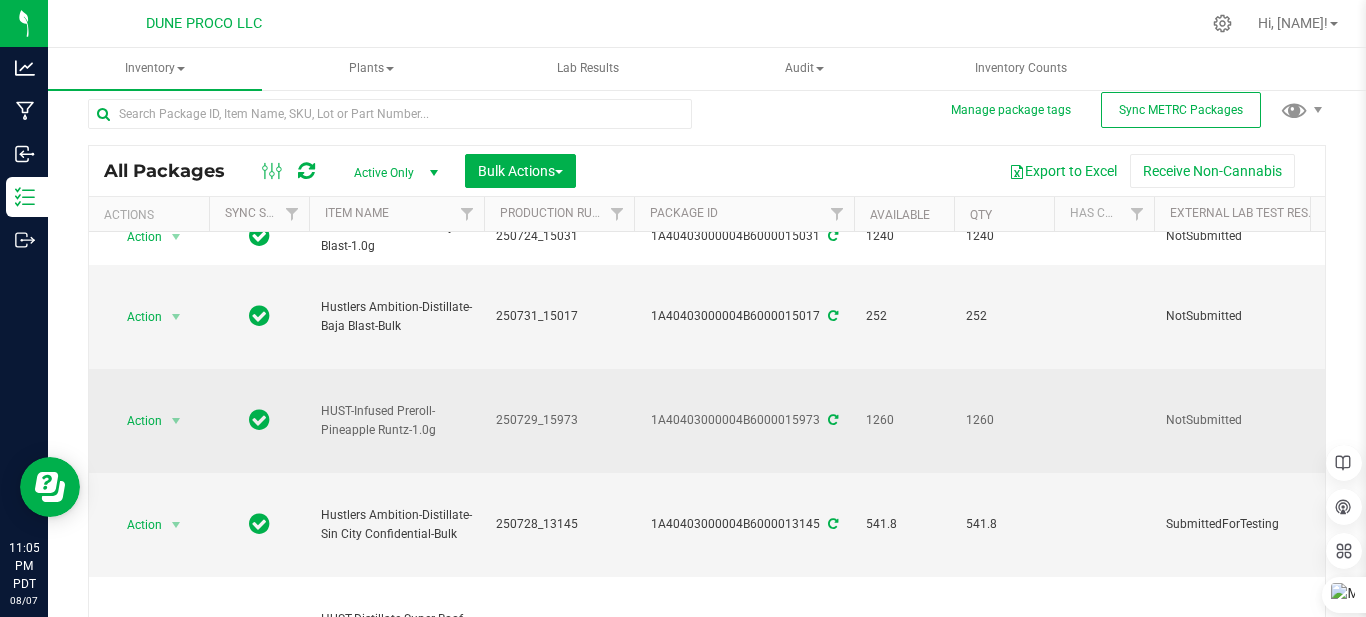 drag, startPoint x: 316, startPoint y: 405, endPoint x: 914, endPoint y: 445, distance: 599.3363 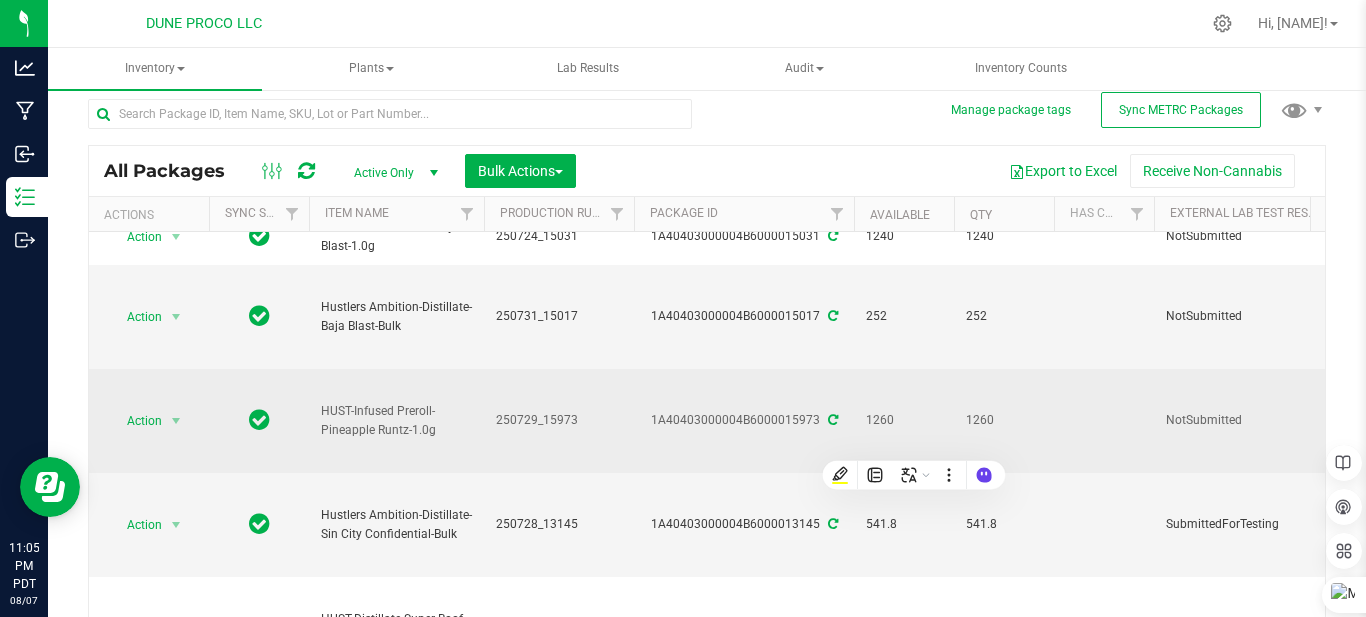 drag, startPoint x: 913, startPoint y: 445, endPoint x: 785, endPoint y: 425, distance: 129.55309 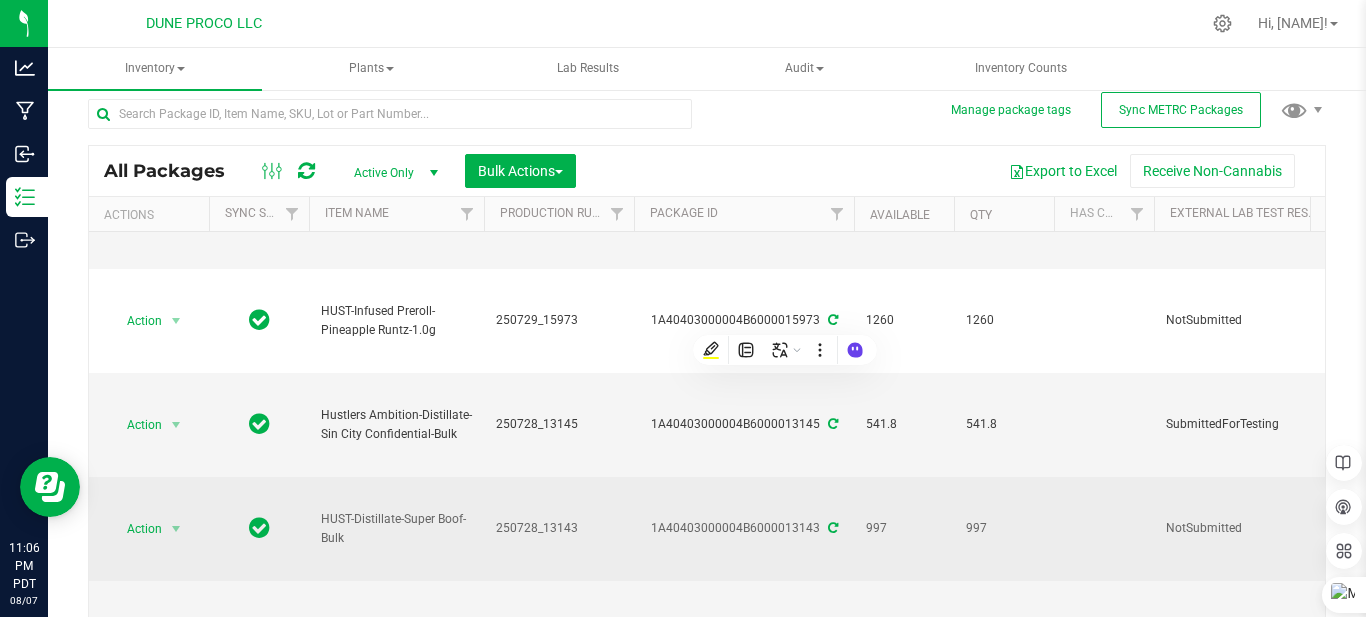 scroll, scrollTop: 1478, scrollLeft: 0, axis: vertical 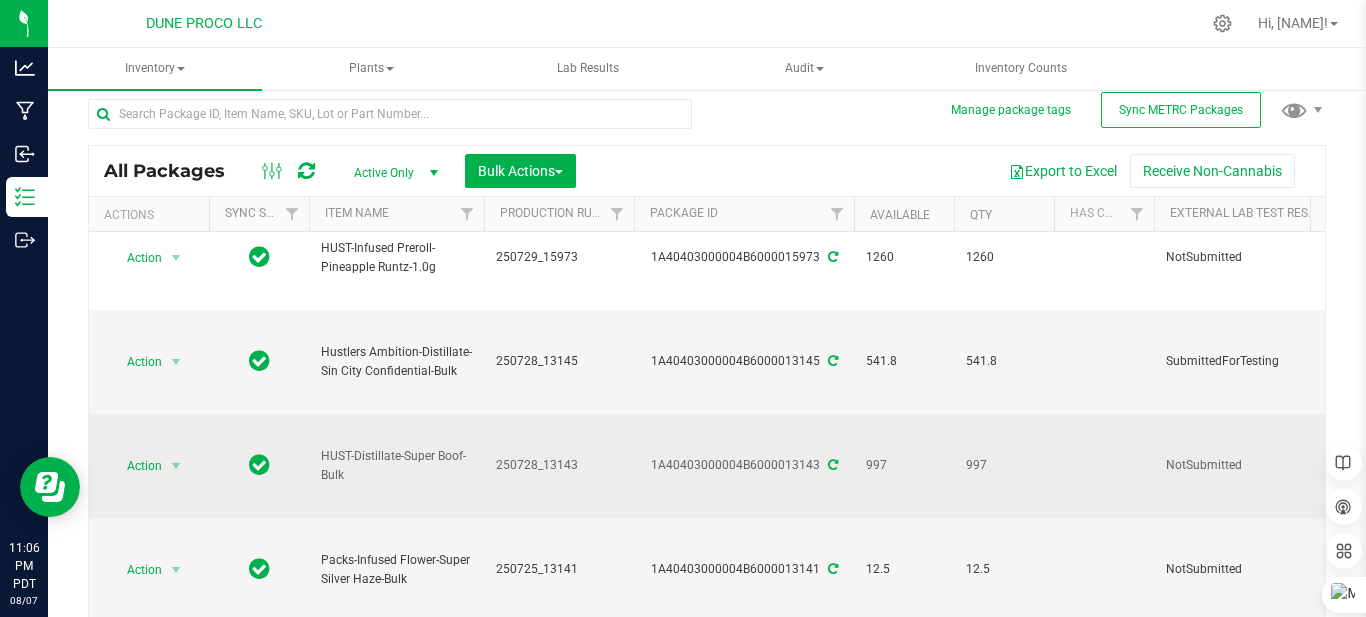drag, startPoint x: 503, startPoint y: 468, endPoint x: 899, endPoint y: 450, distance: 396.40887 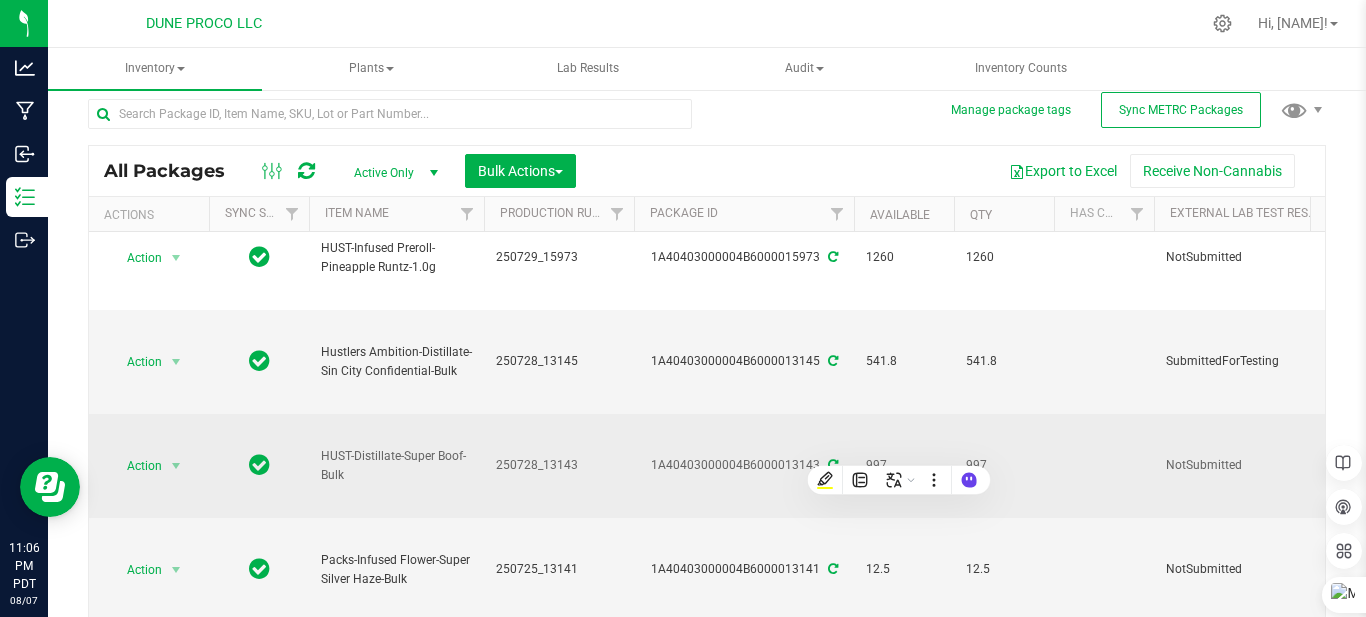 drag, startPoint x: 897, startPoint y: 449, endPoint x: 782, endPoint y: 449, distance: 115 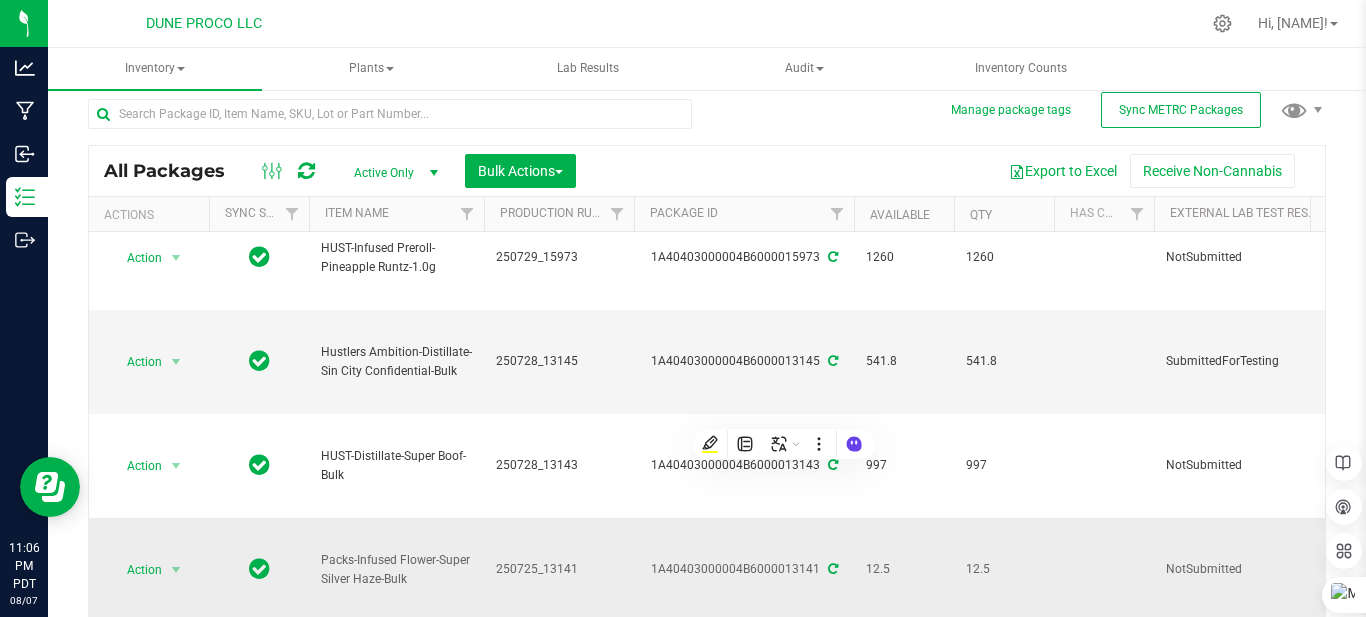 scroll, scrollTop: 81, scrollLeft: 0, axis: vertical 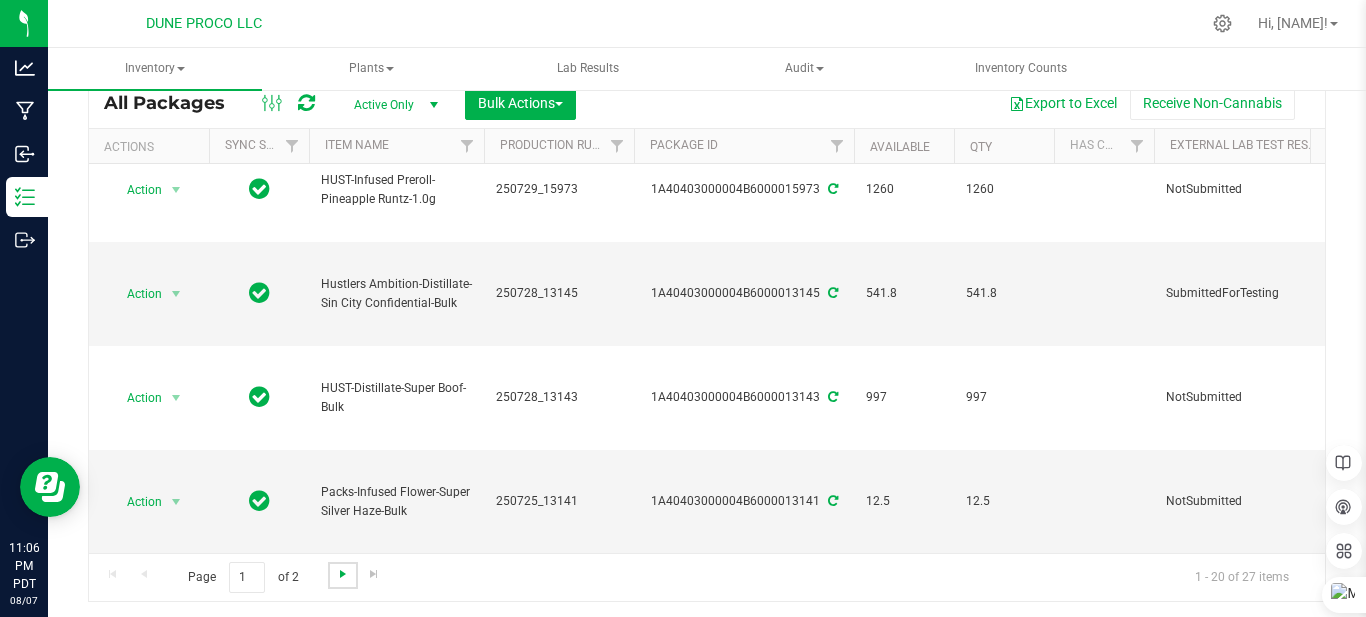 click at bounding box center [343, 574] 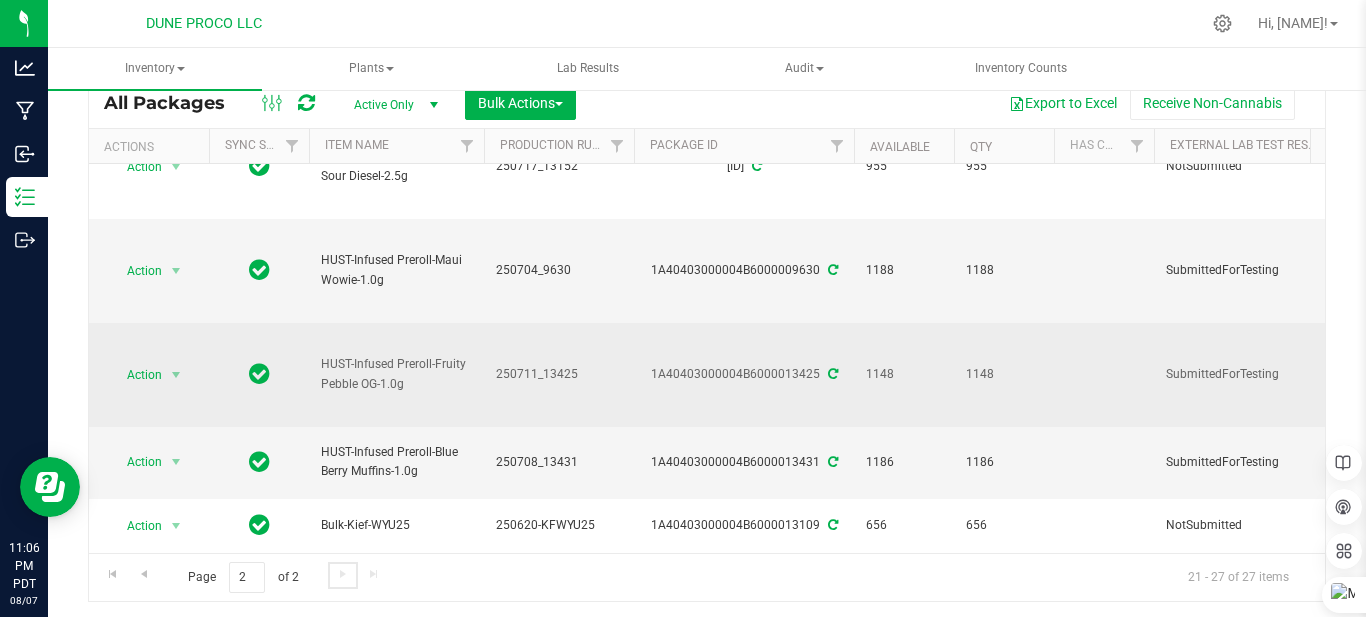 scroll, scrollTop: 0, scrollLeft: 0, axis: both 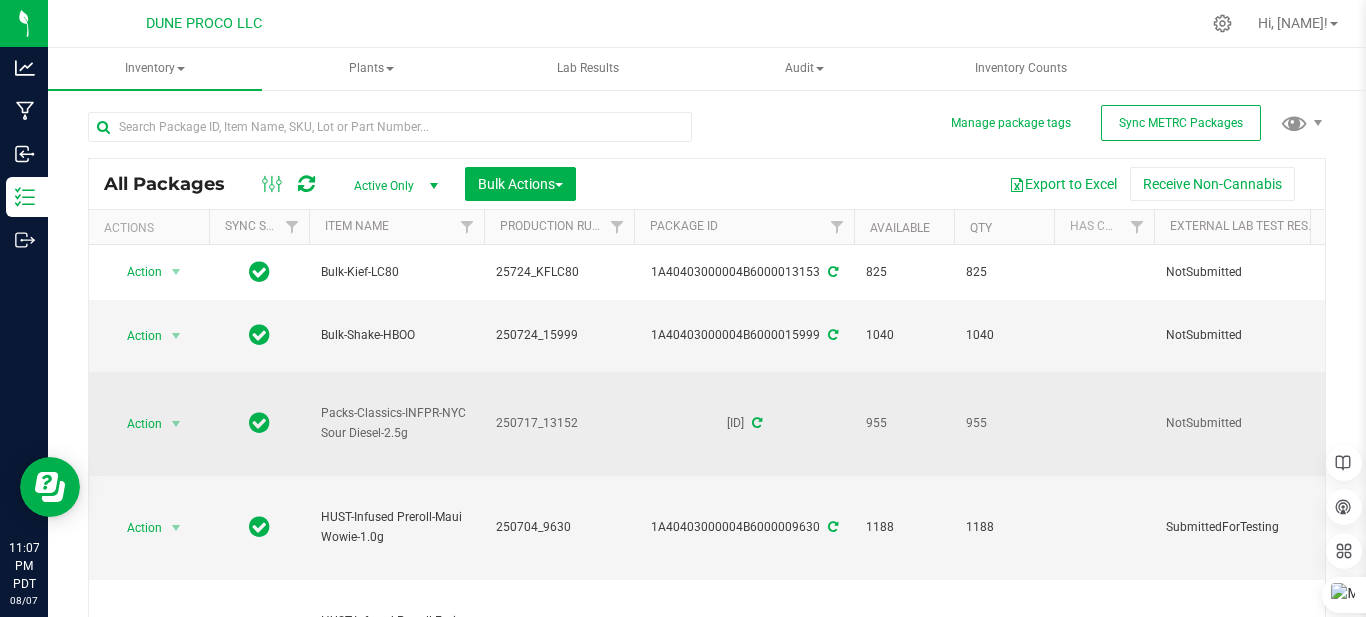 drag, startPoint x: 317, startPoint y: 411, endPoint x: 905, endPoint y: 444, distance: 588.9253 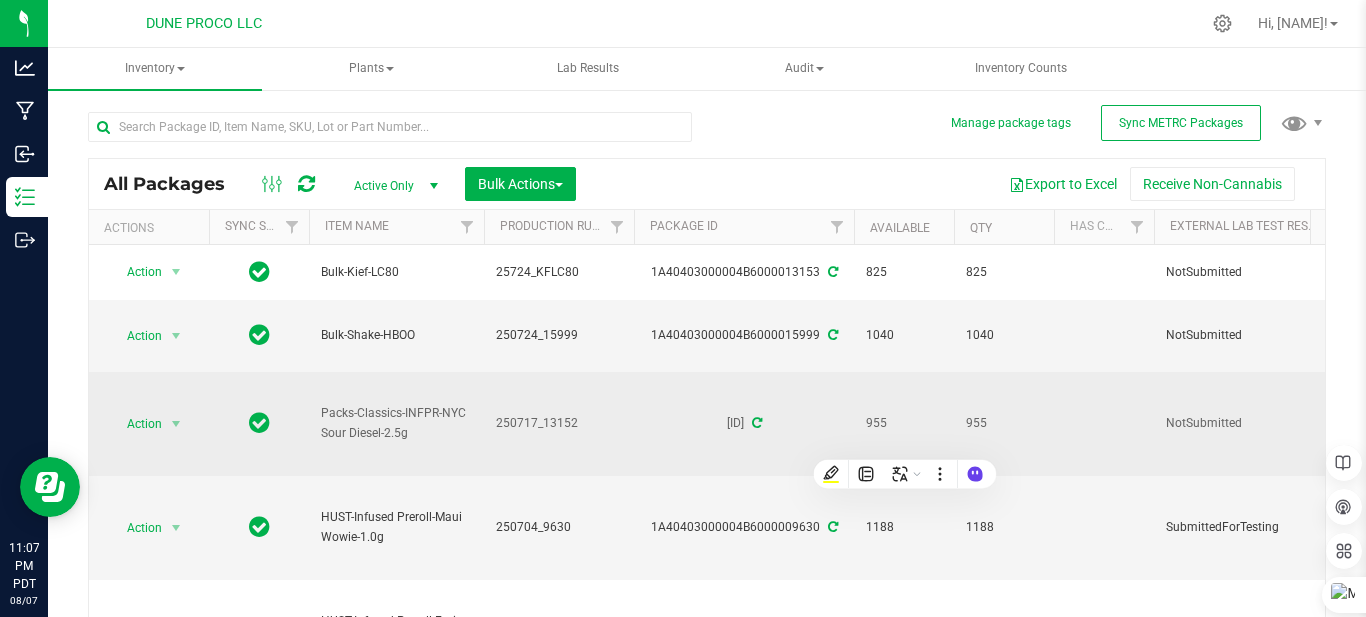 drag, startPoint x: 899, startPoint y: 444, endPoint x: 727, endPoint y: 422, distance: 173.40128 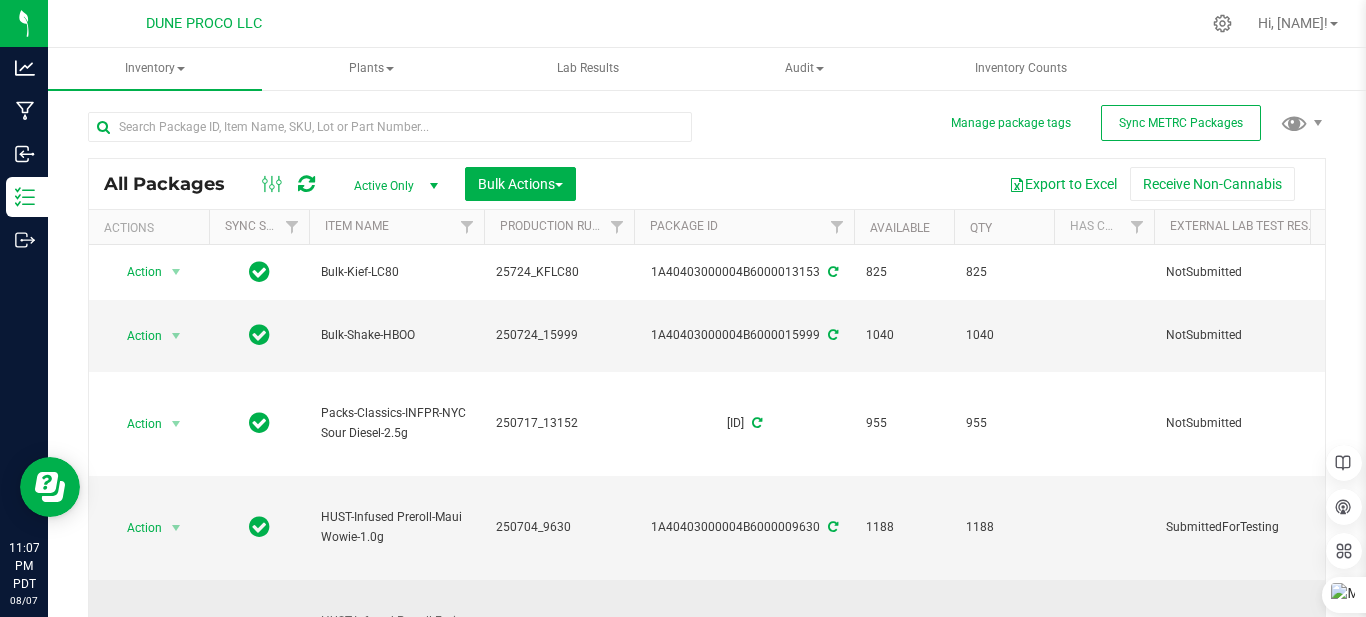 drag, startPoint x: 316, startPoint y: 510, endPoint x: 859, endPoint y: 464, distance: 544.94495 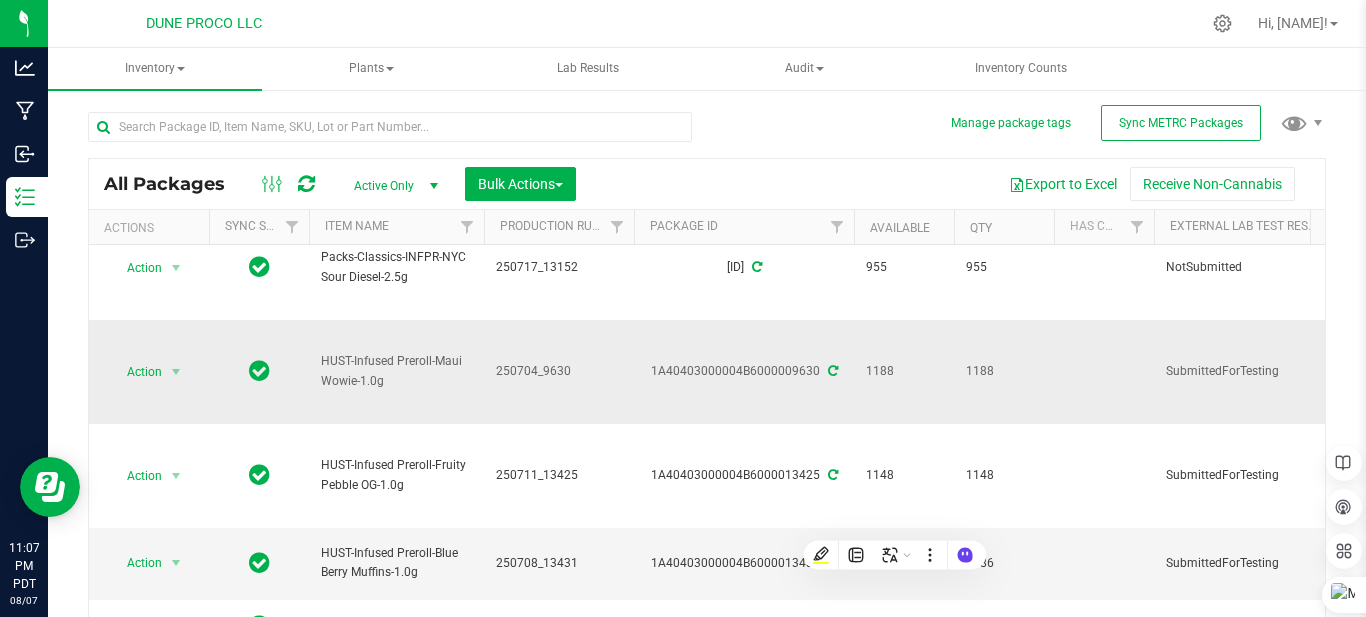 scroll, scrollTop: 191, scrollLeft: 0, axis: vertical 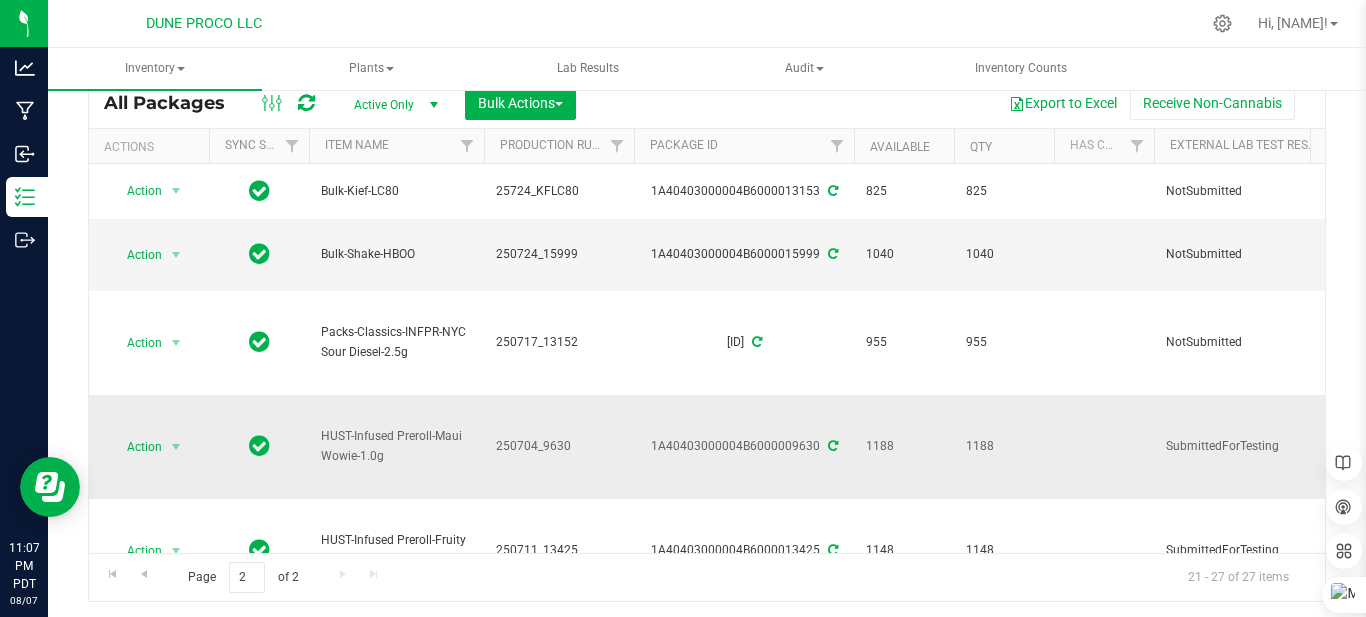 click on "250704_9630" at bounding box center (559, 447) 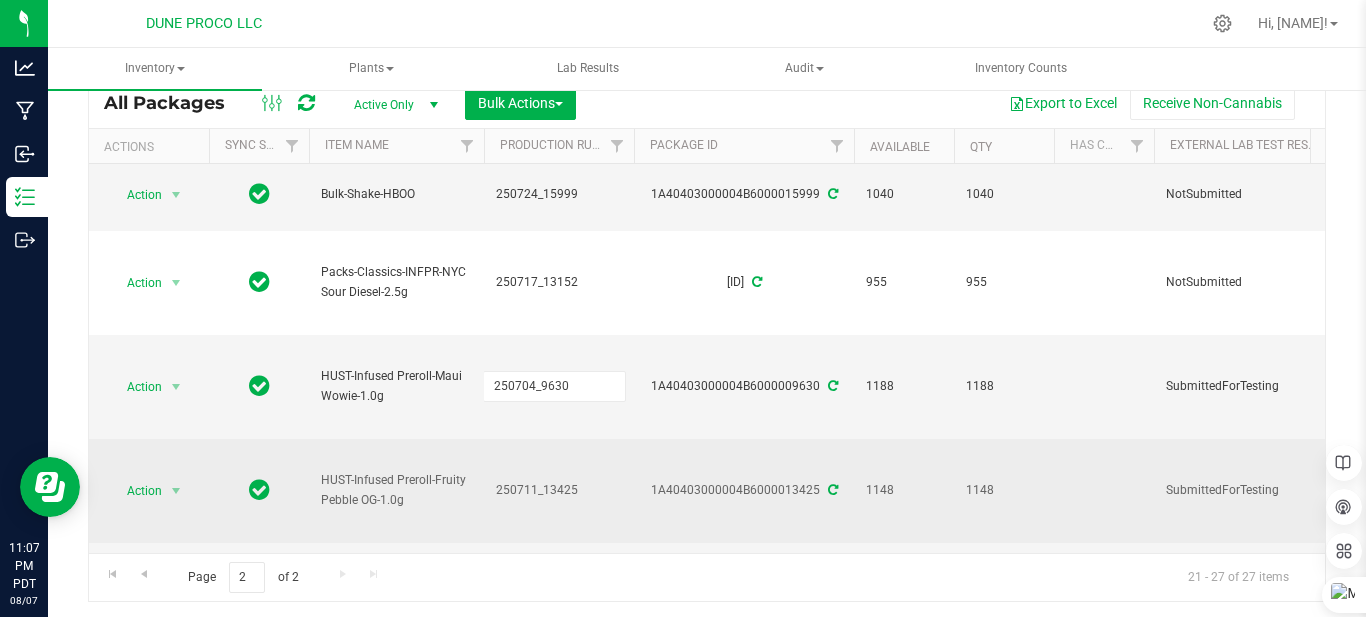 scroll, scrollTop: 191, scrollLeft: 0, axis: vertical 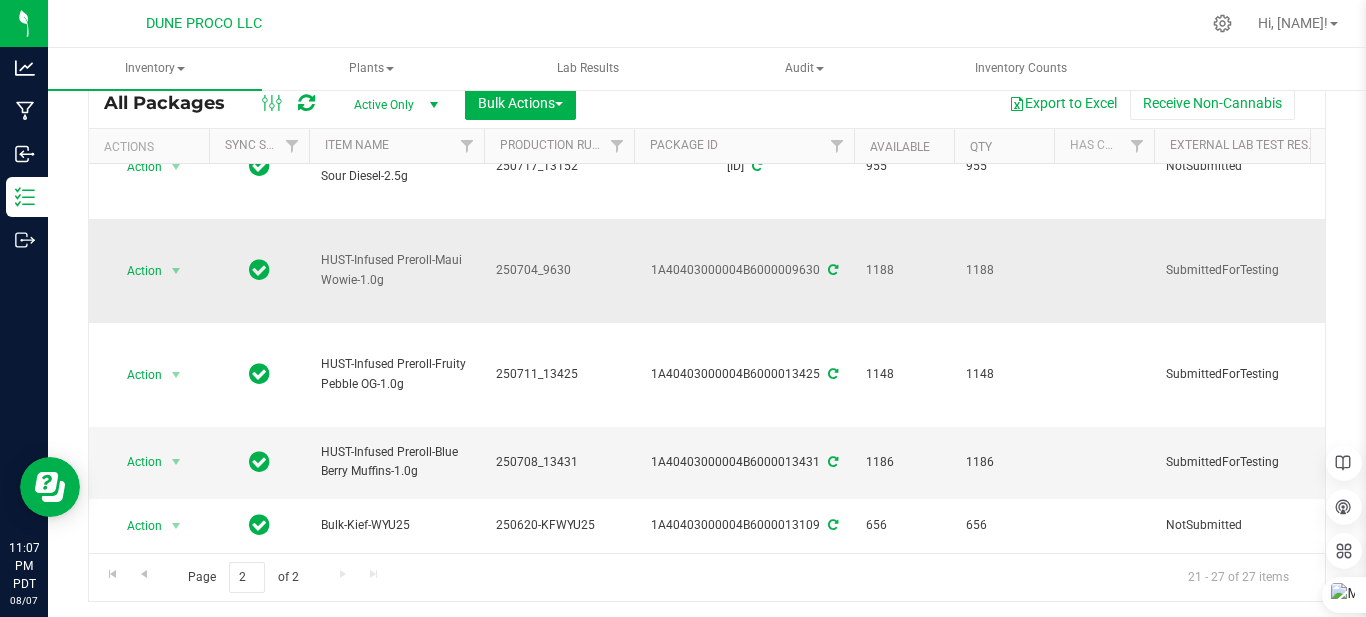 click at bounding box center [1104, 271] 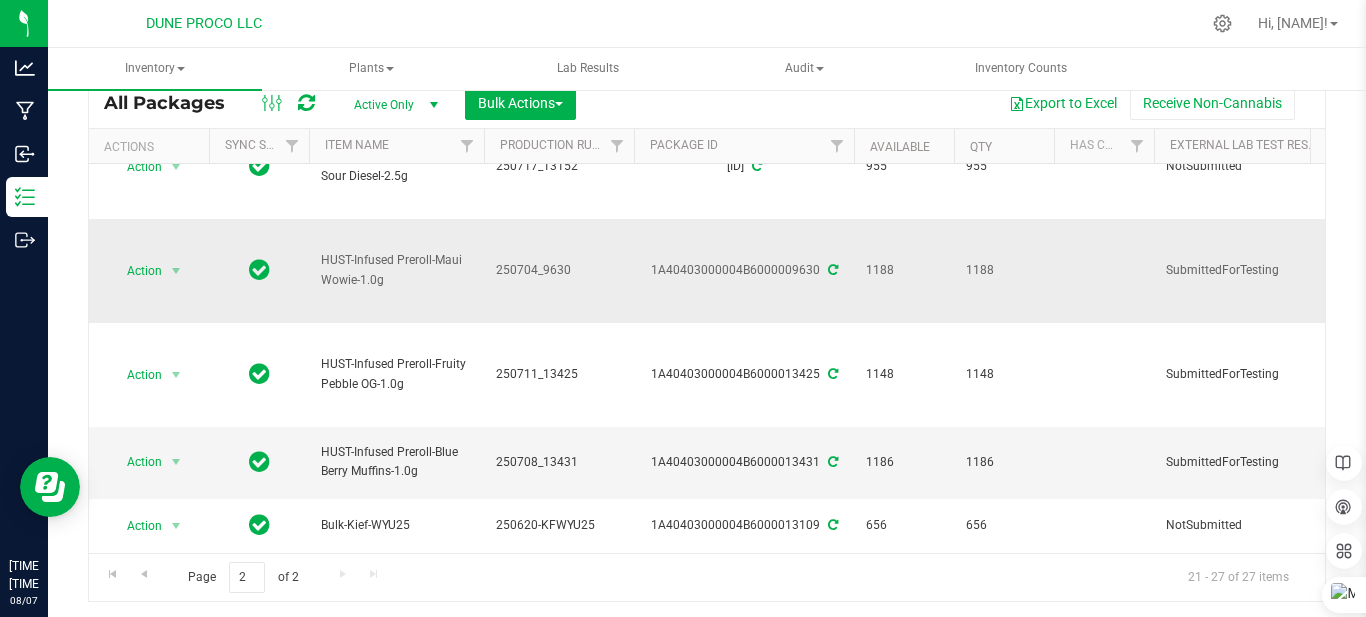 scroll, scrollTop: 0, scrollLeft: 0, axis: both 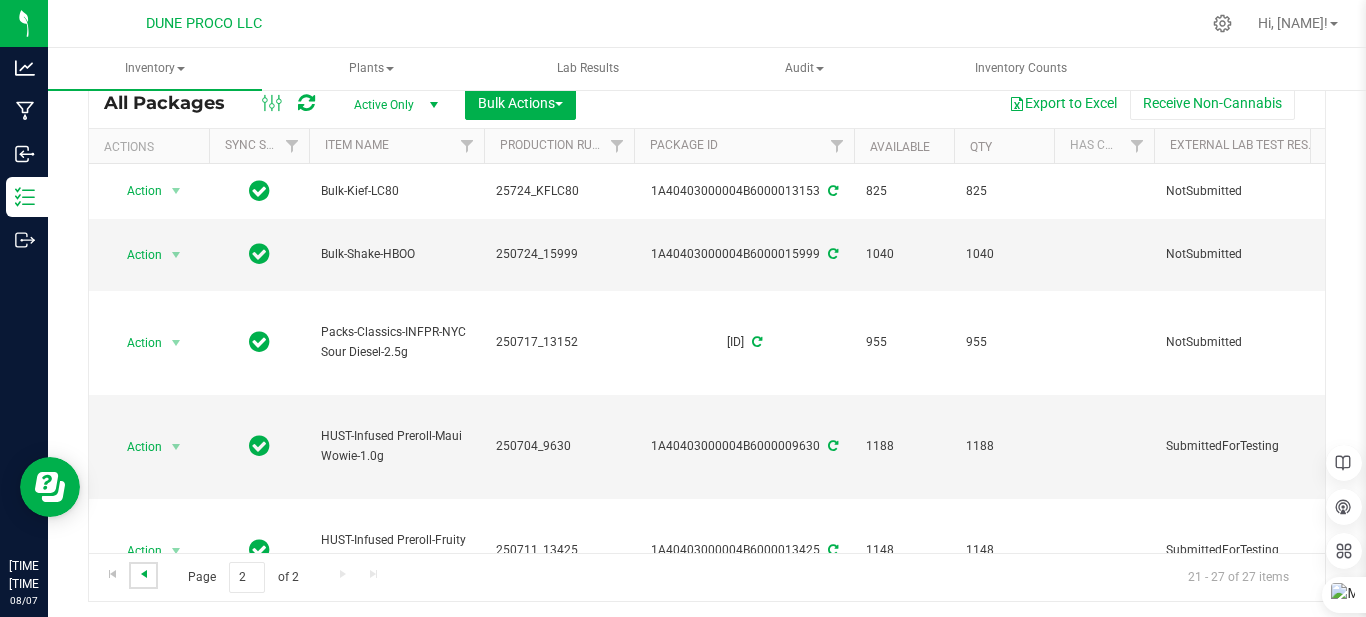 click at bounding box center (144, 574) 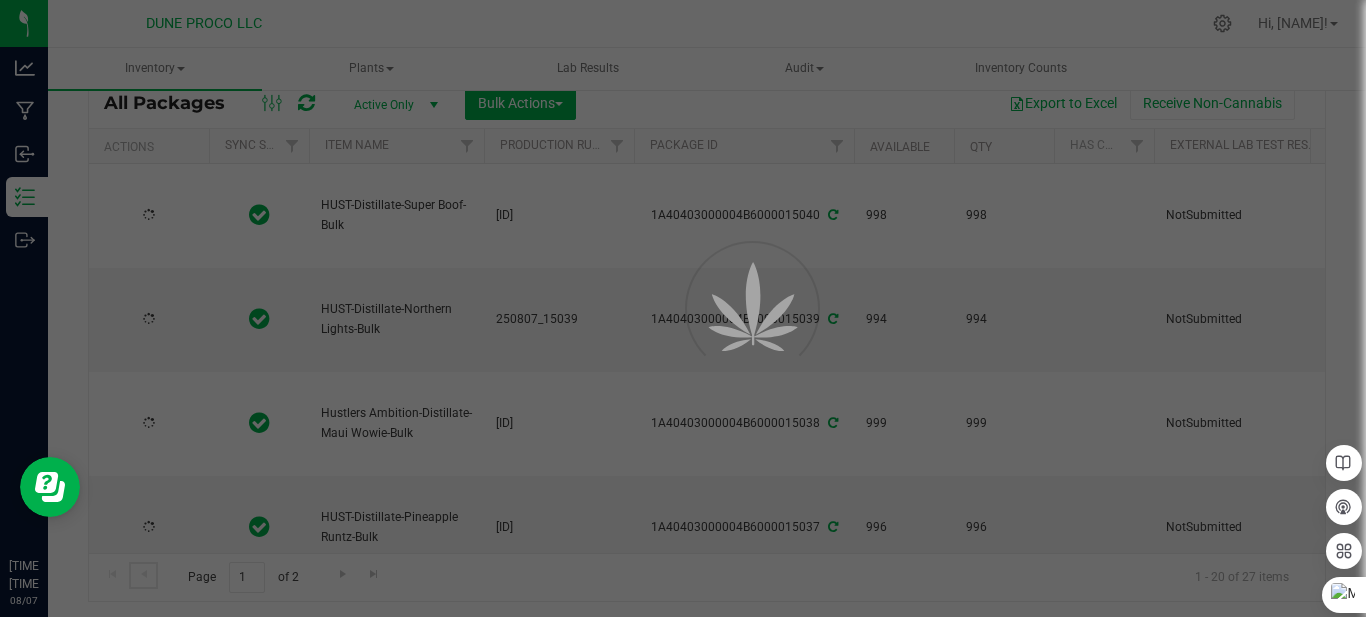 type on "2025-08-07" 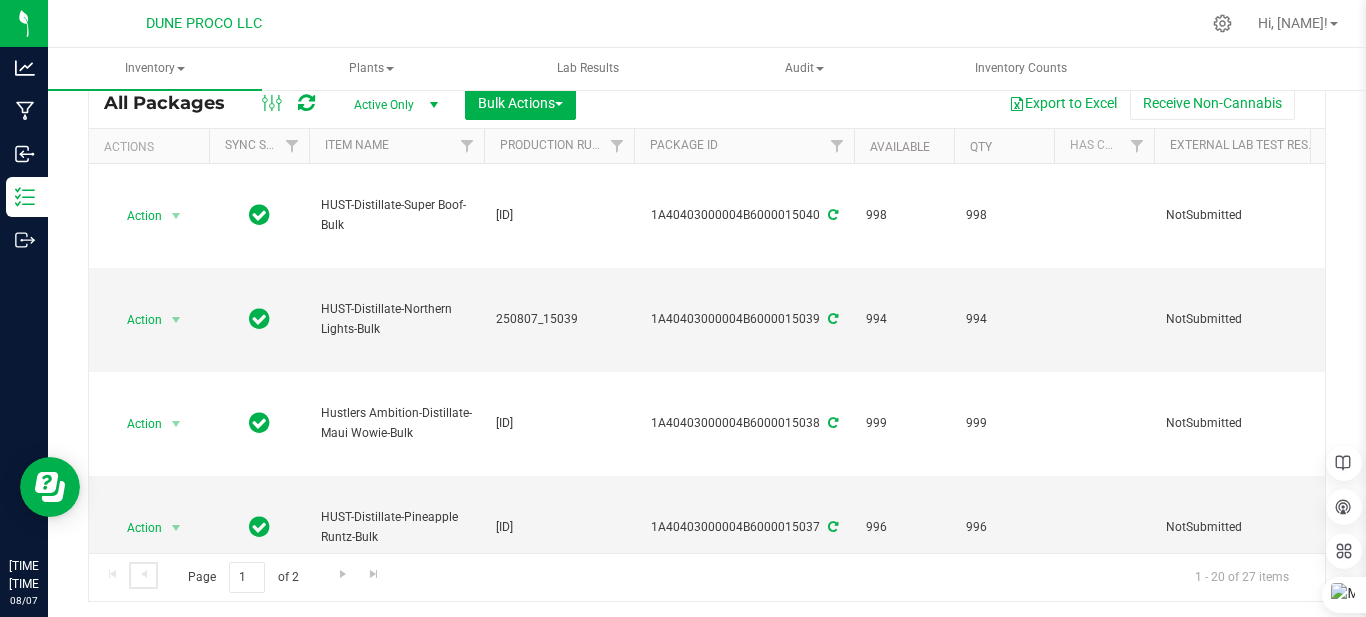 scroll, scrollTop: 0, scrollLeft: 0, axis: both 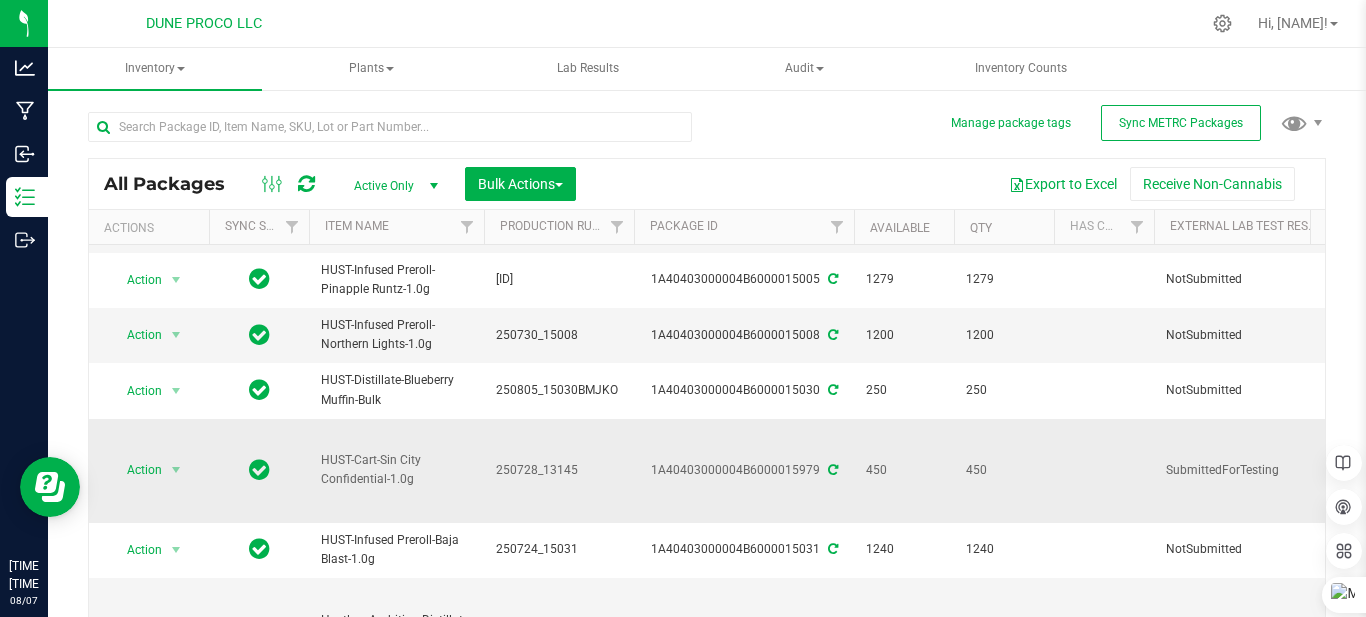 click on "250728_13145" at bounding box center (559, 470) 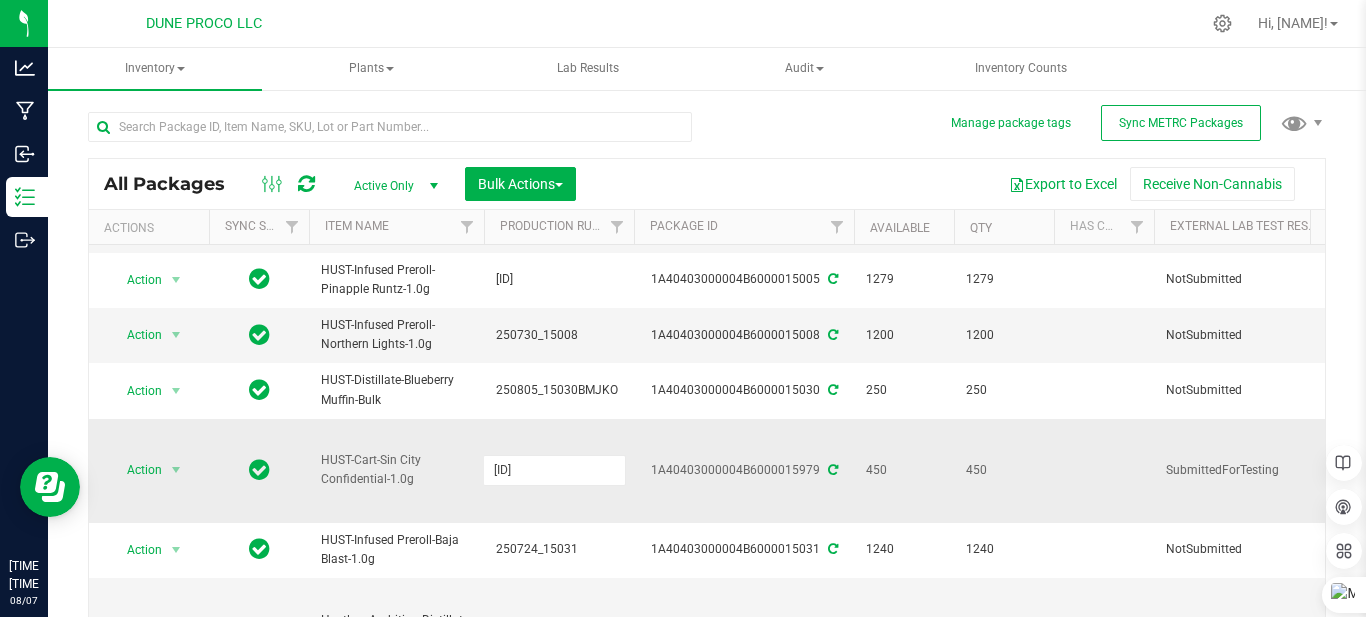 type on "[ID]" 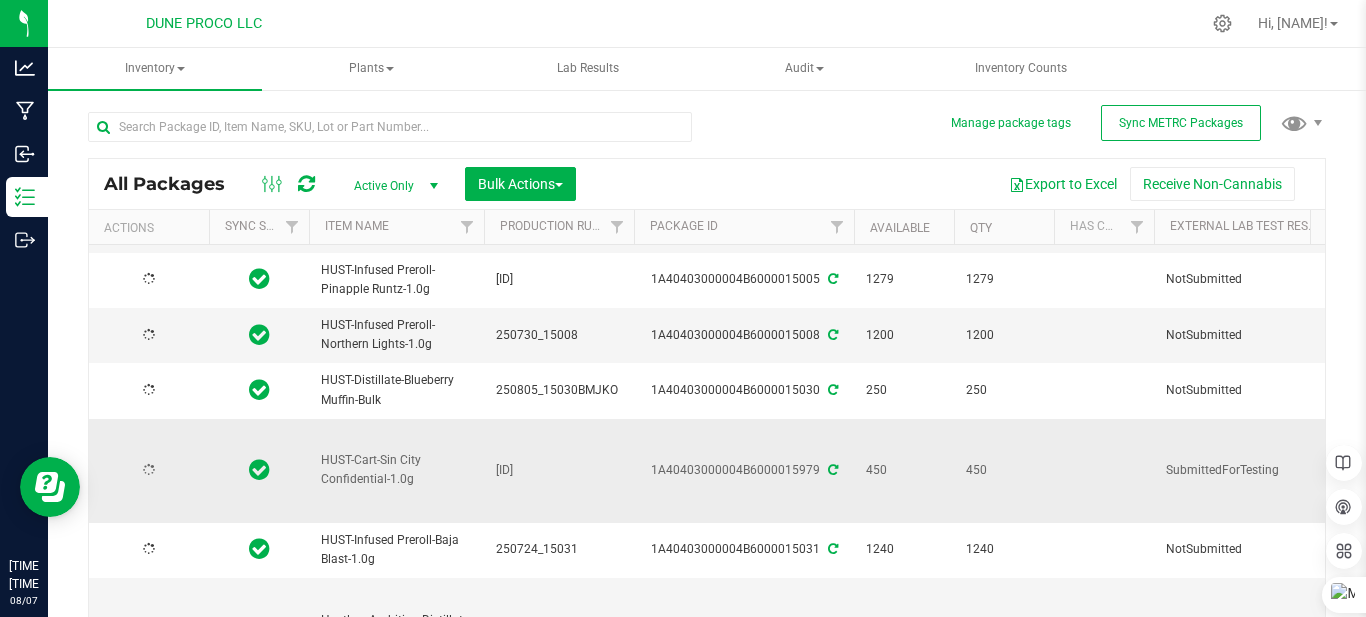 type on "2025-08-07" 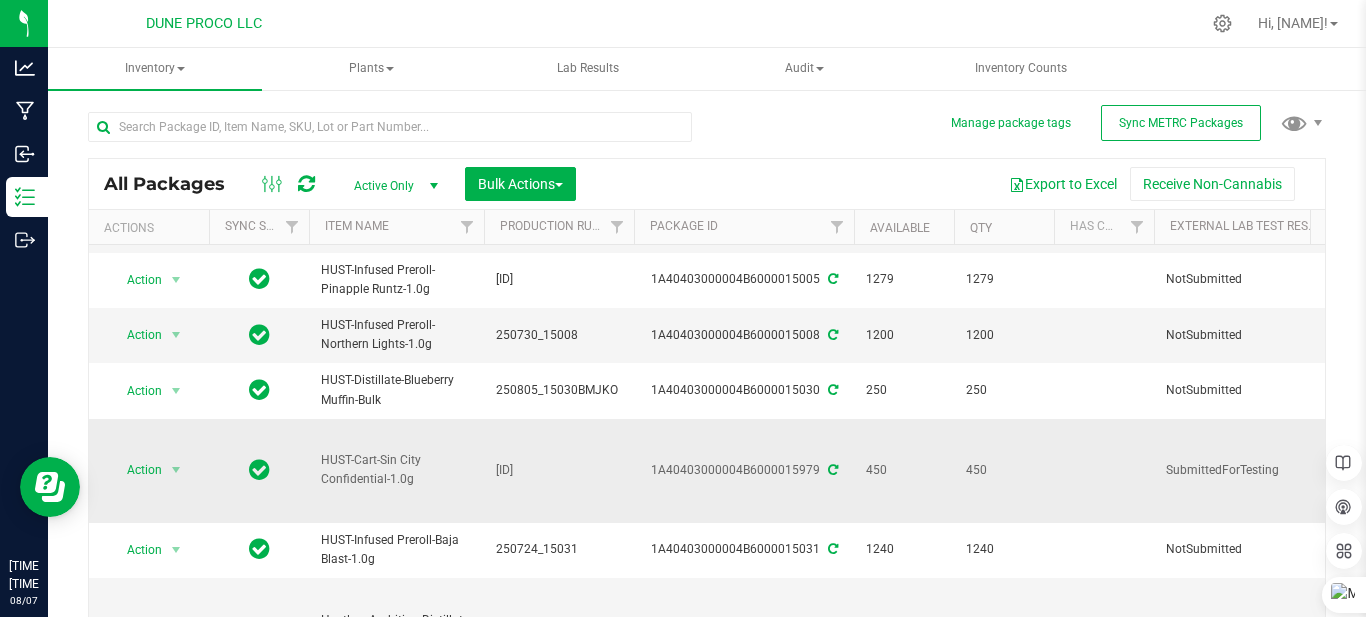 scroll, scrollTop: 1000, scrollLeft: 119, axis: both 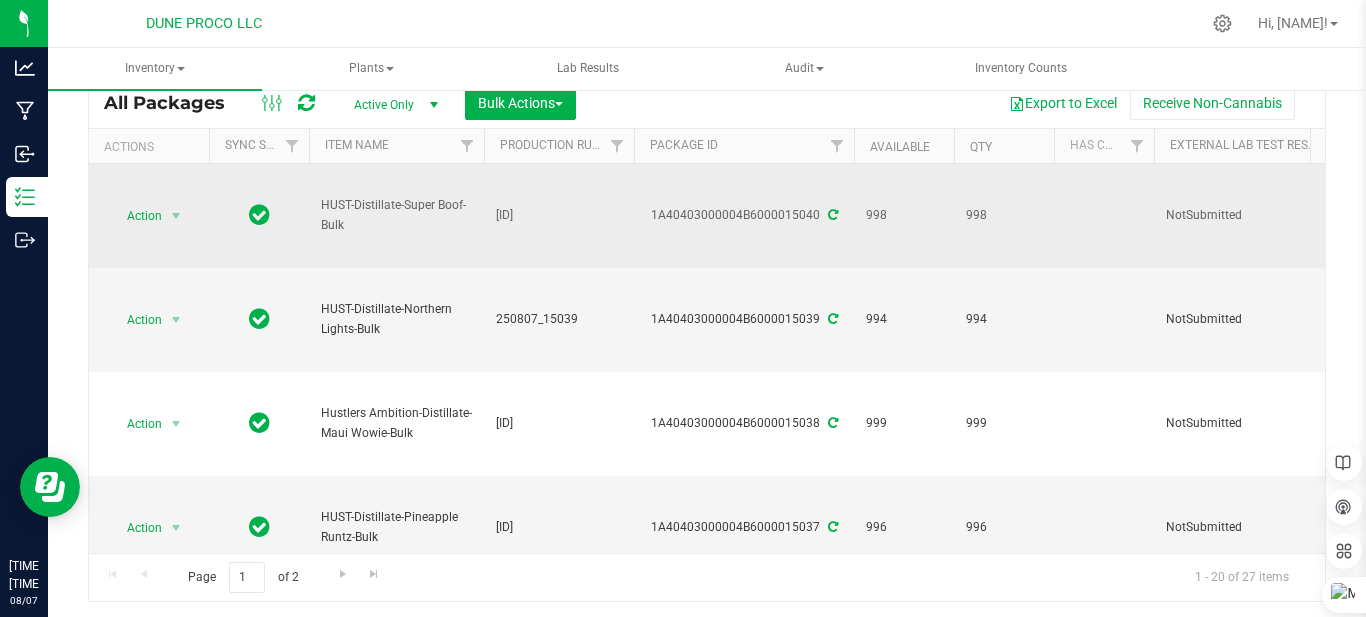 click on "[ID]" at bounding box center (559, 216) 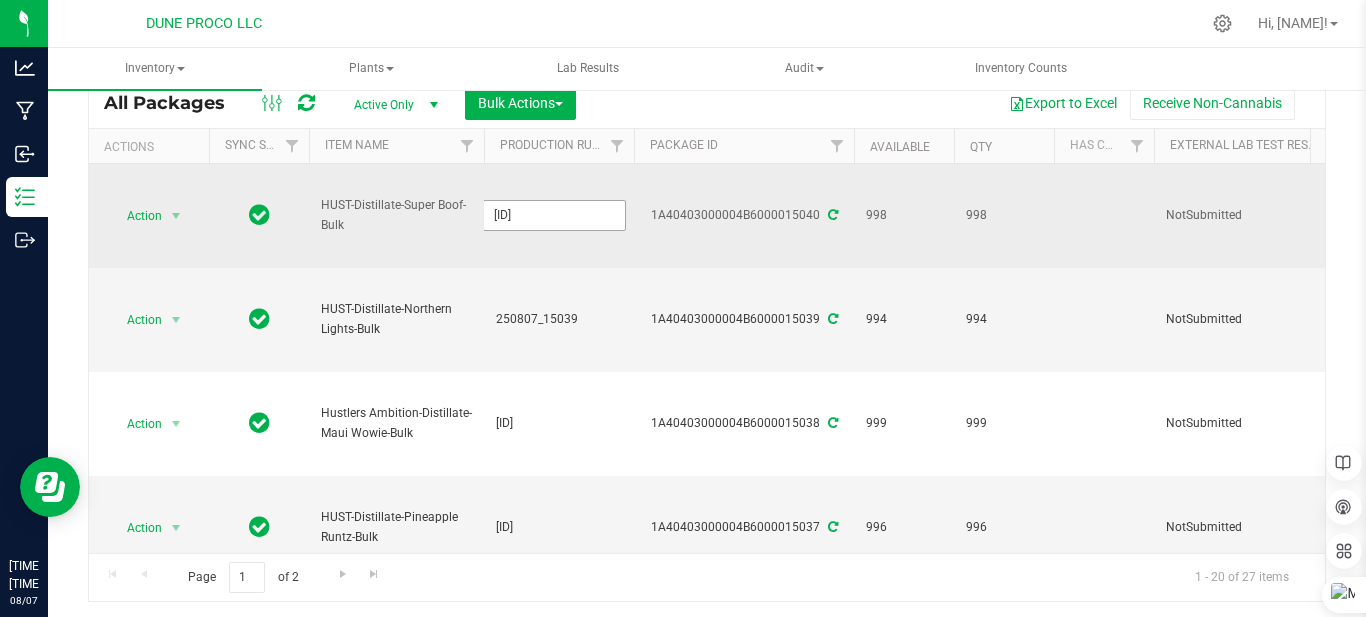 drag, startPoint x: 492, startPoint y: 217, endPoint x: 592, endPoint y: 222, distance: 100.12492 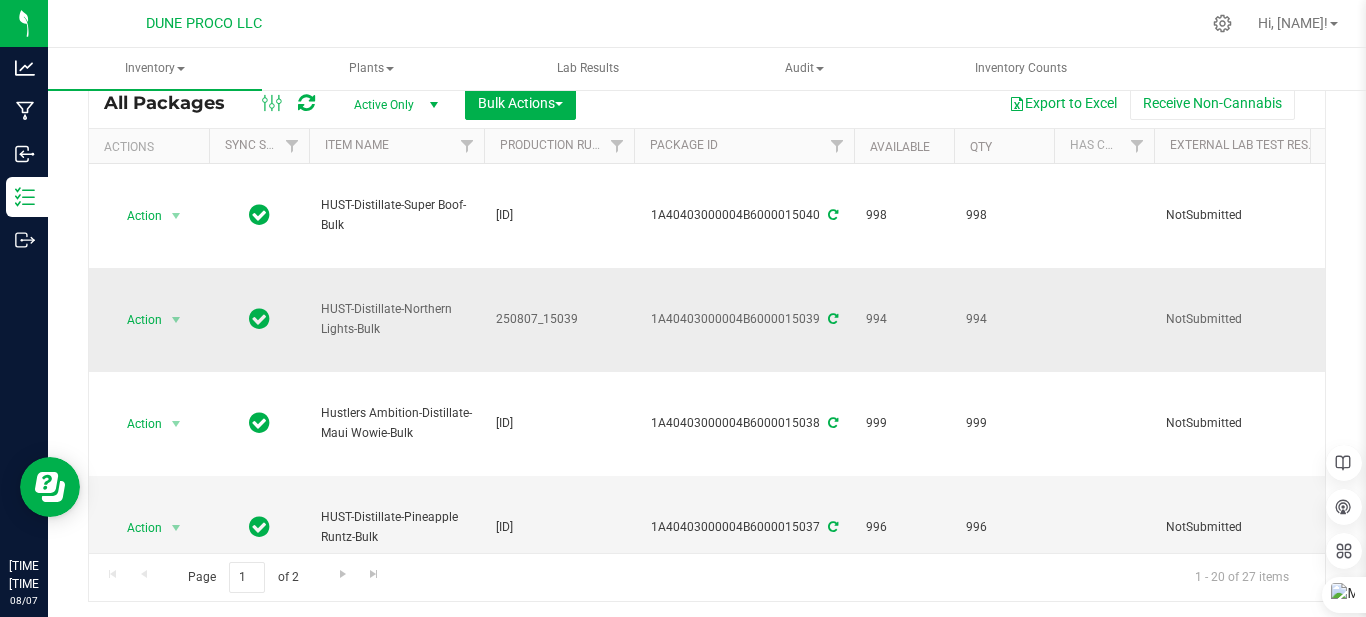 click on "250807_15039" at bounding box center [559, 319] 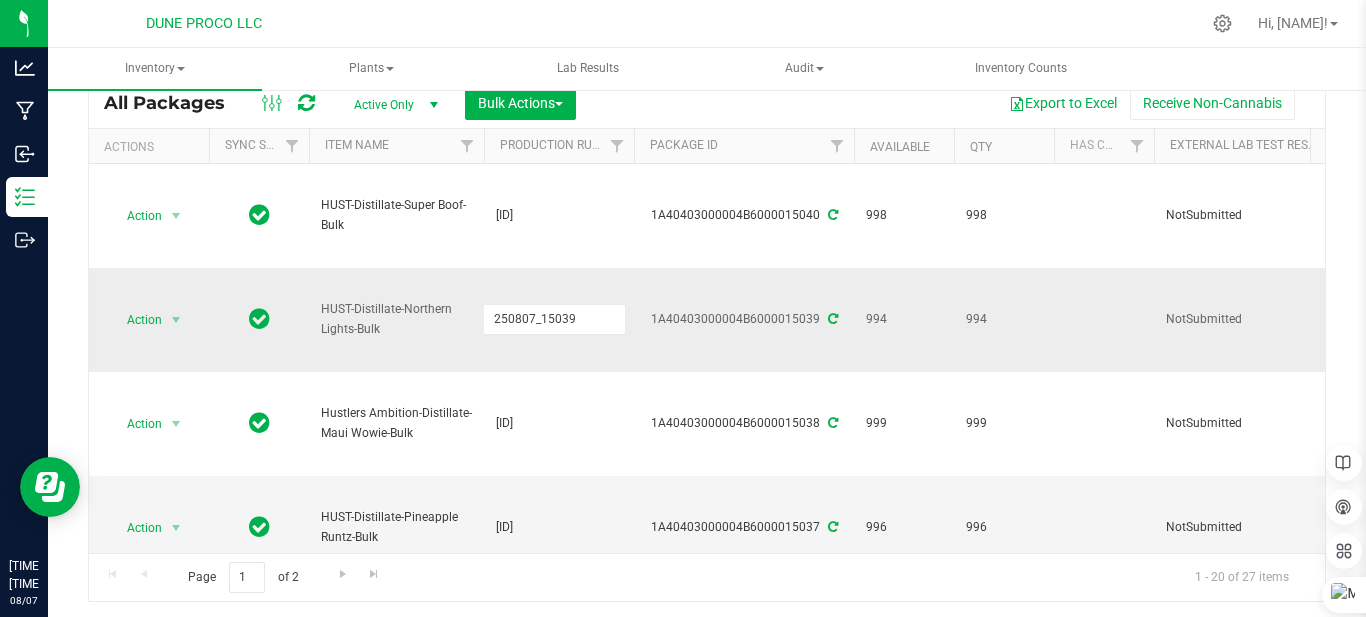 drag, startPoint x: 590, startPoint y: 320, endPoint x: 472, endPoint y: 314, distance: 118.15244 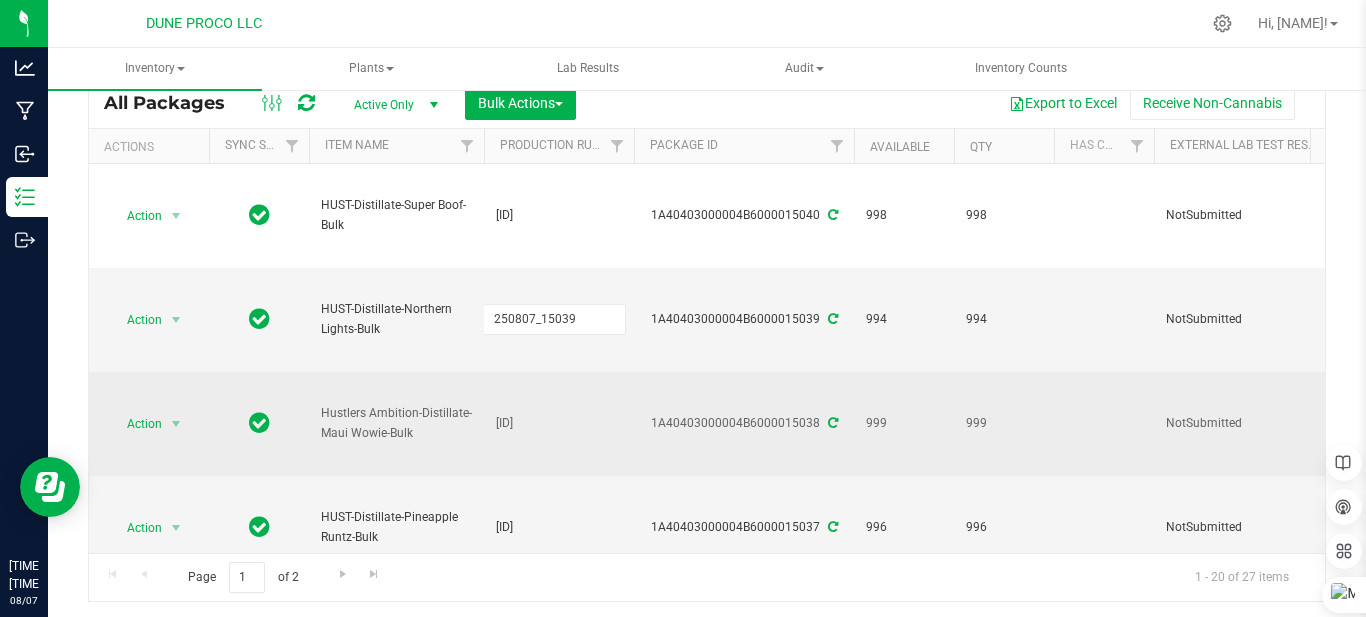 click on "[ID]" at bounding box center [559, 423] 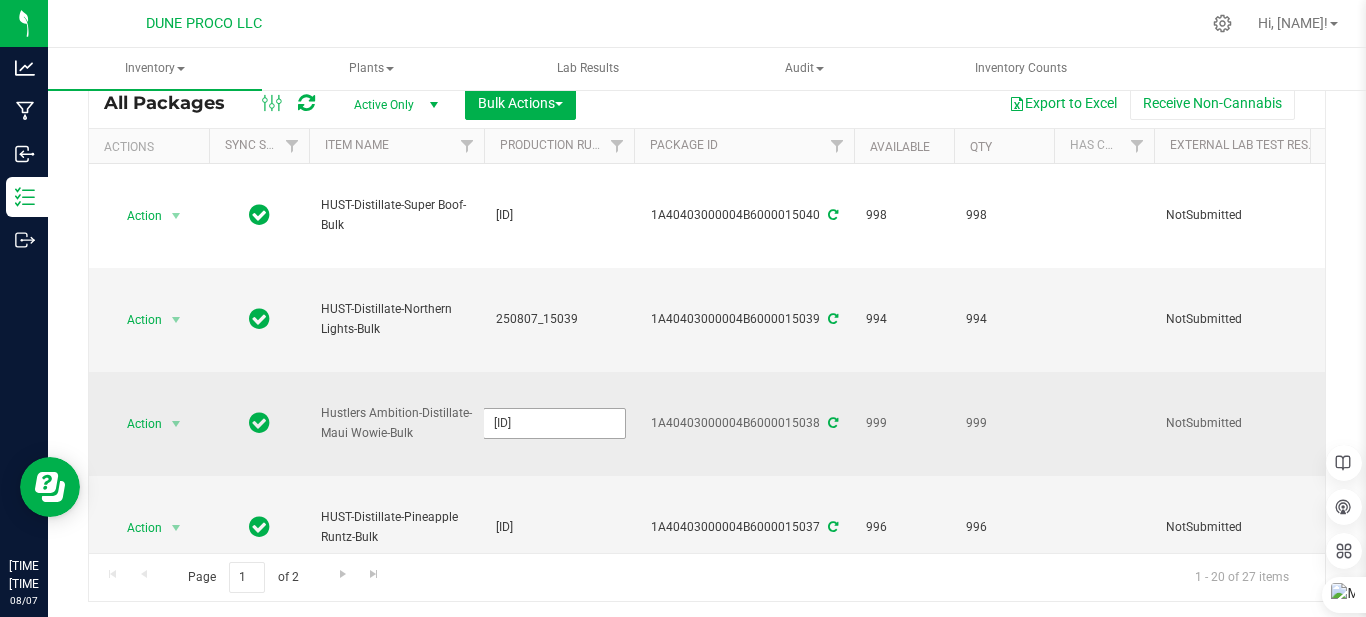 drag, startPoint x: 488, startPoint y: 422, endPoint x: 599, endPoint y: 421, distance: 111.0045 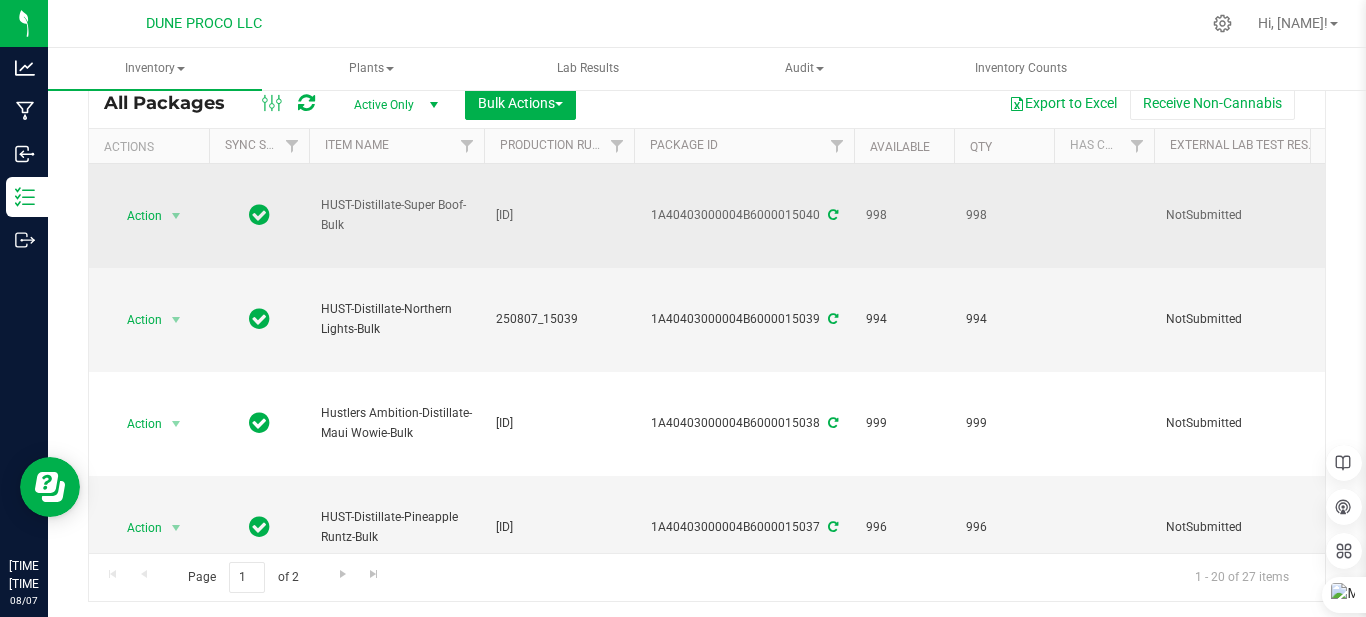 click on "998" at bounding box center (904, 216) 